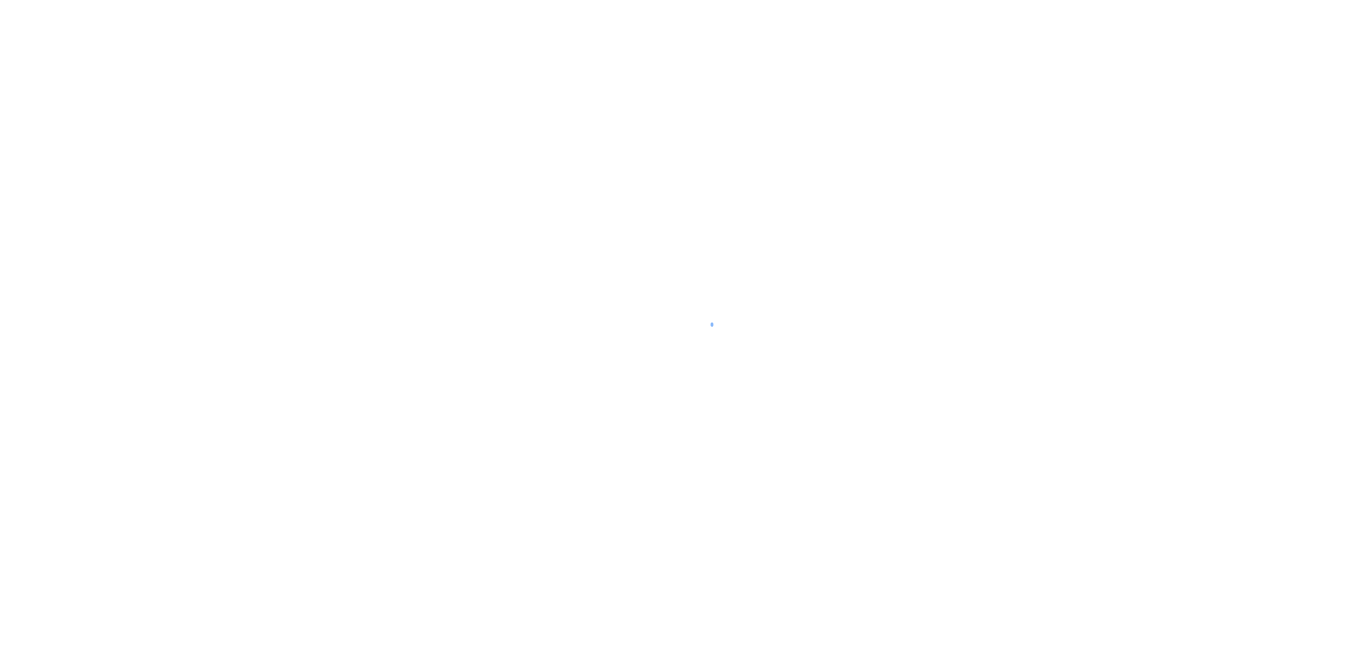 scroll, scrollTop: 0, scrollLeft: 0, axis: both 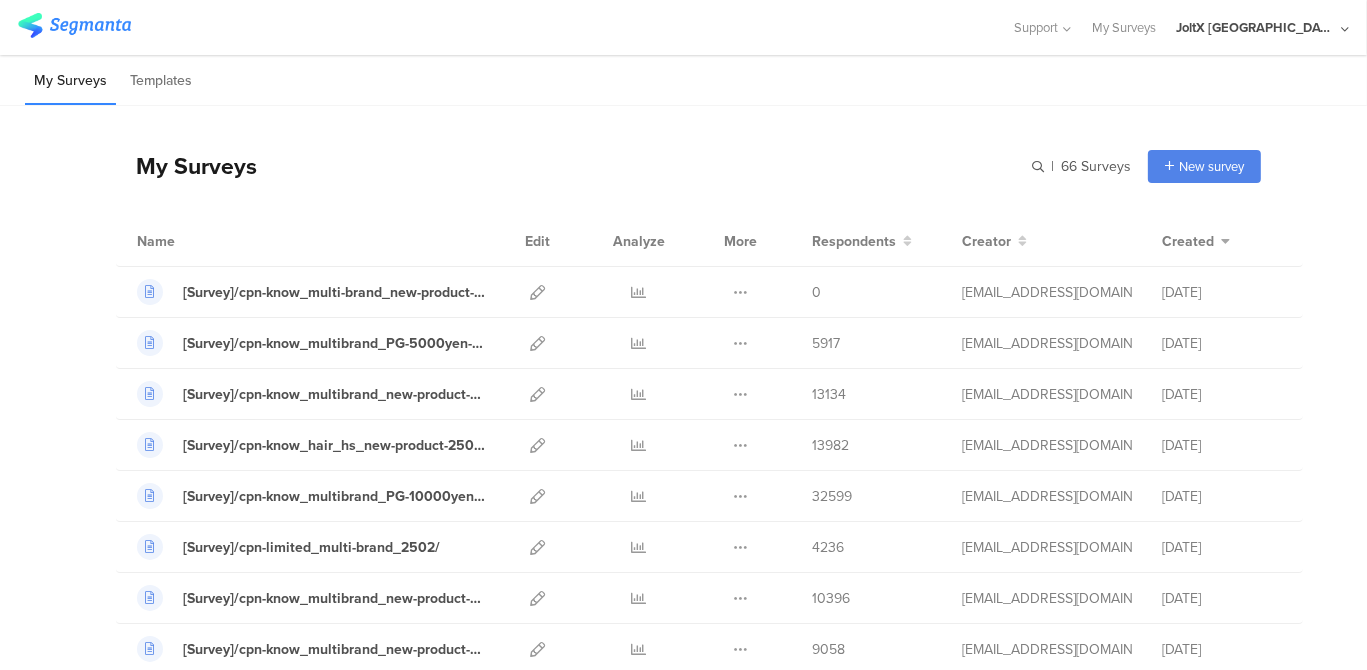 click on "Name
Edit
Analyze
More
Respondents
Creator
Created" at bounding box center (709, 241) 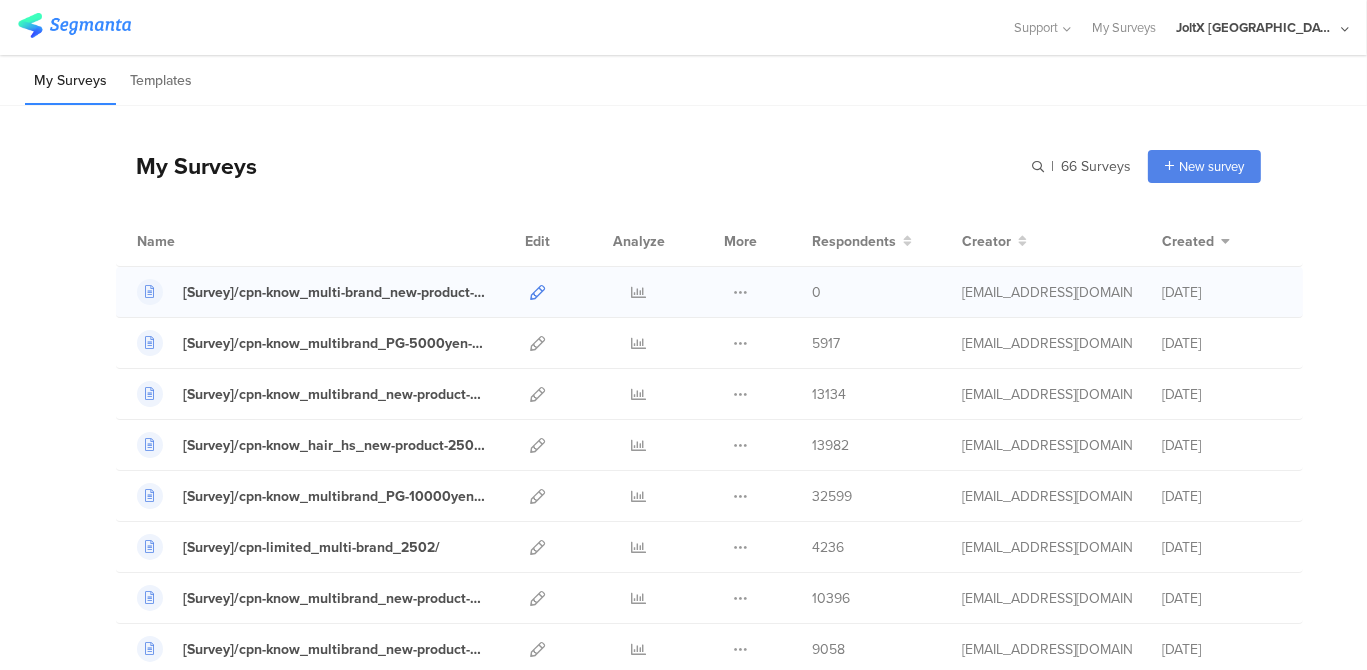 click at bounding box center (537, 292) 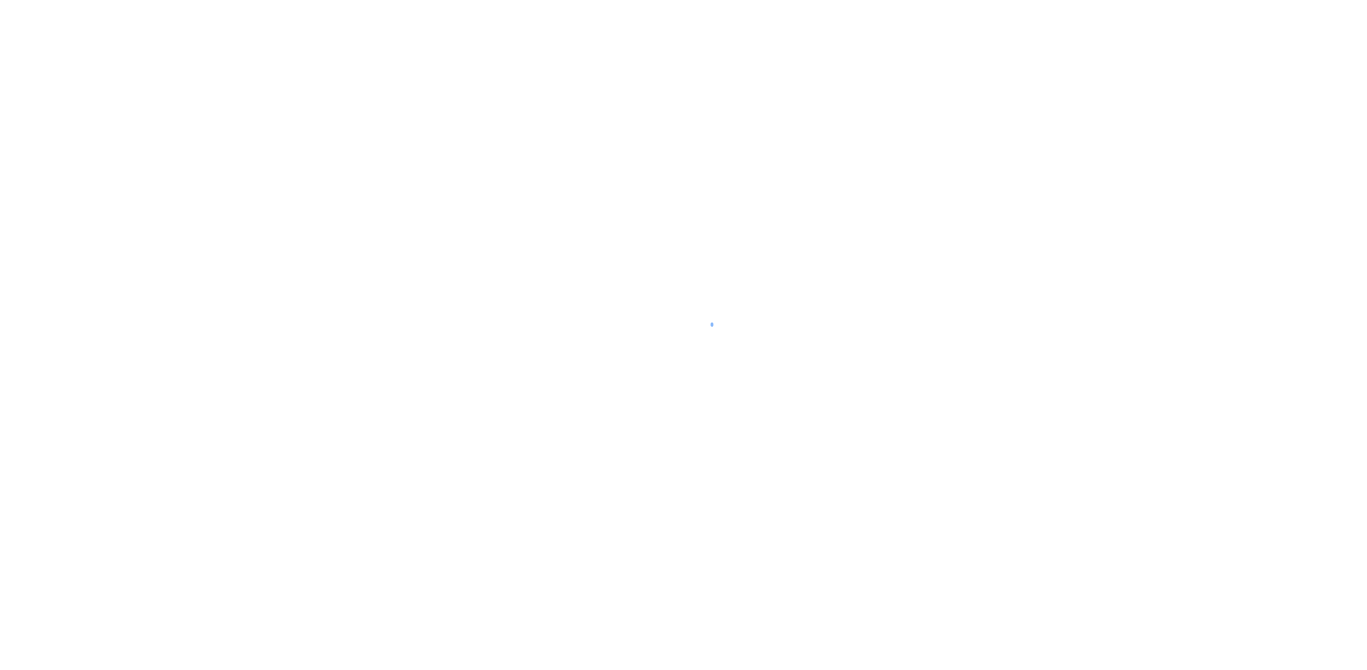 scroll, scrollTop: 0, scrollLeft: 0, axis: both 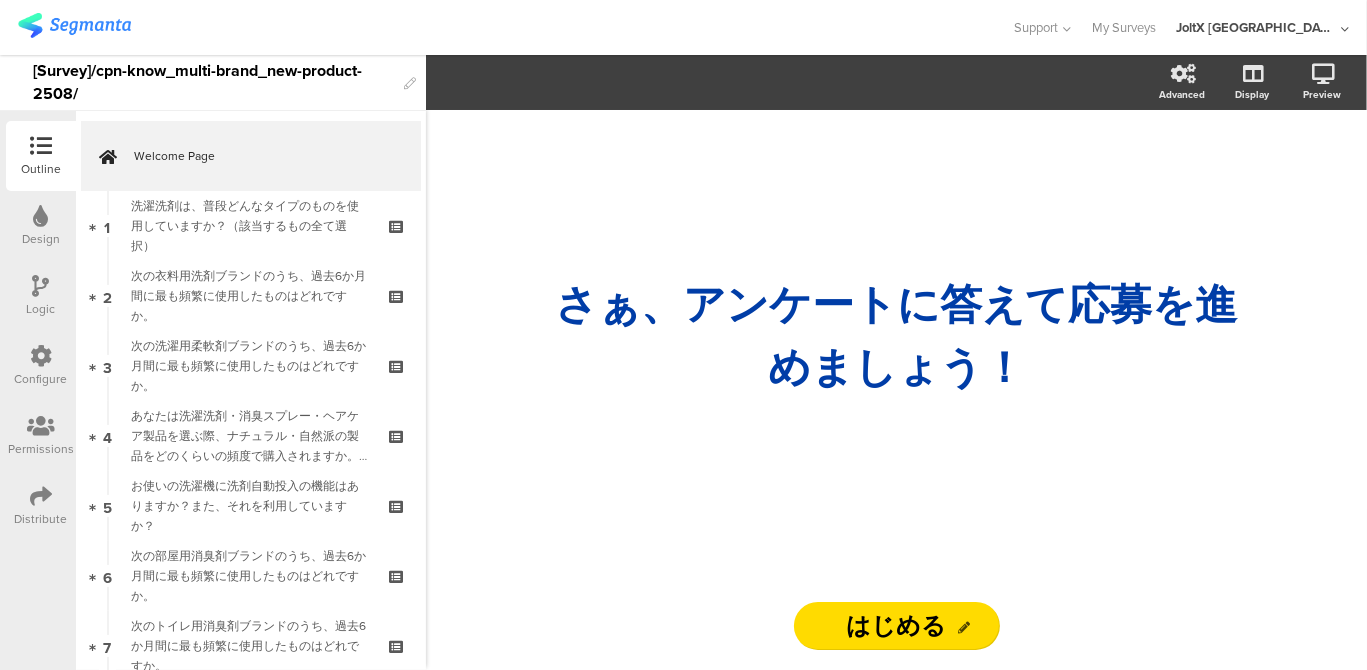 click at bounding box center [41, 356] 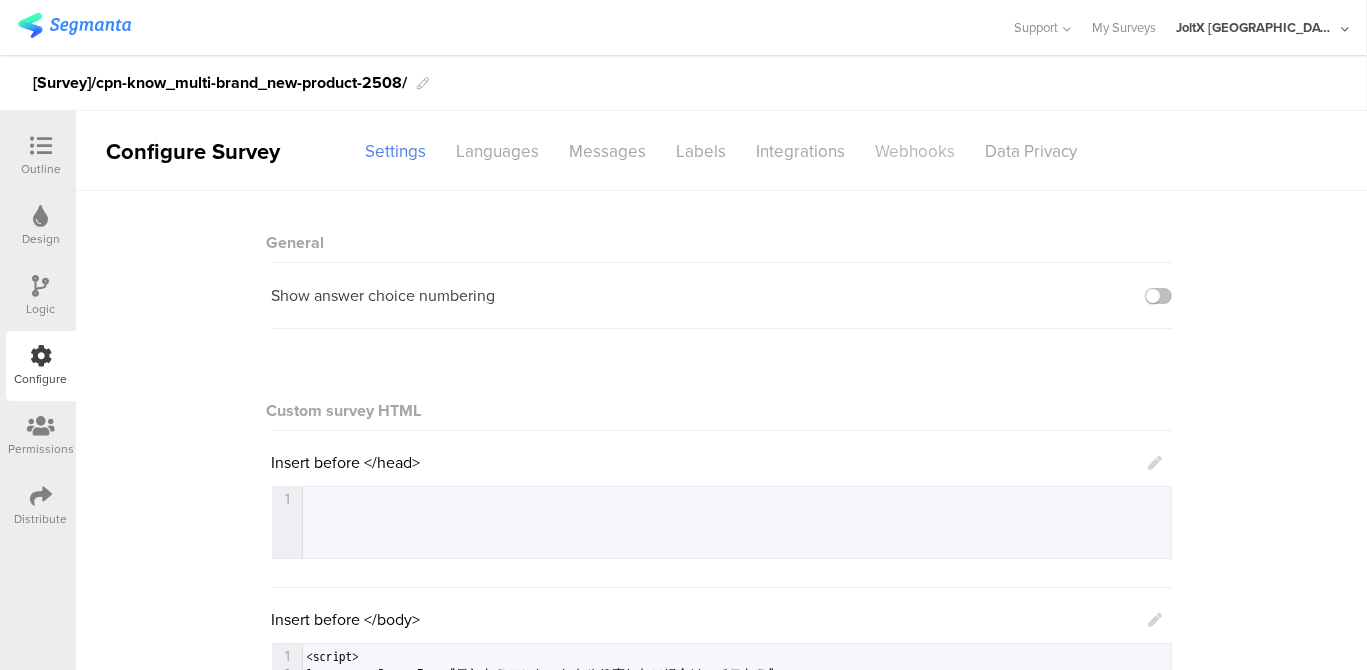 click on "Webhooks" at bounding box center [916, 151] 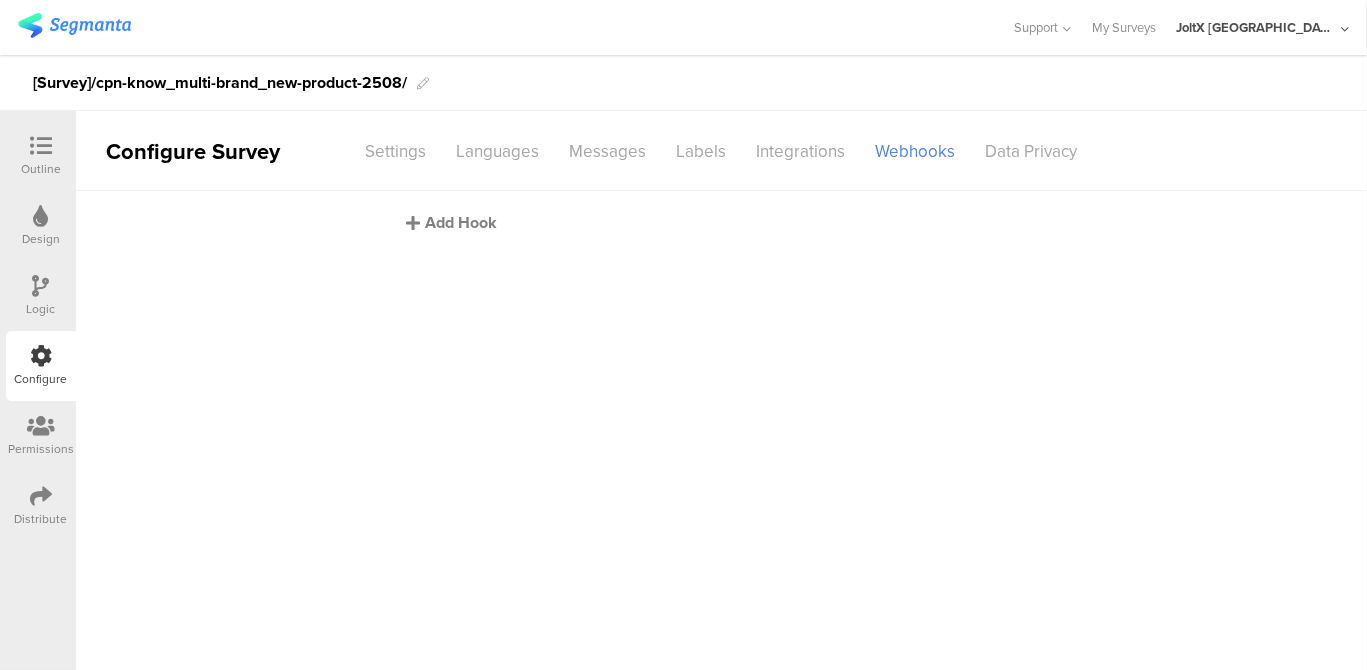 click on "Add Hook" at bounding box center [727, 222] 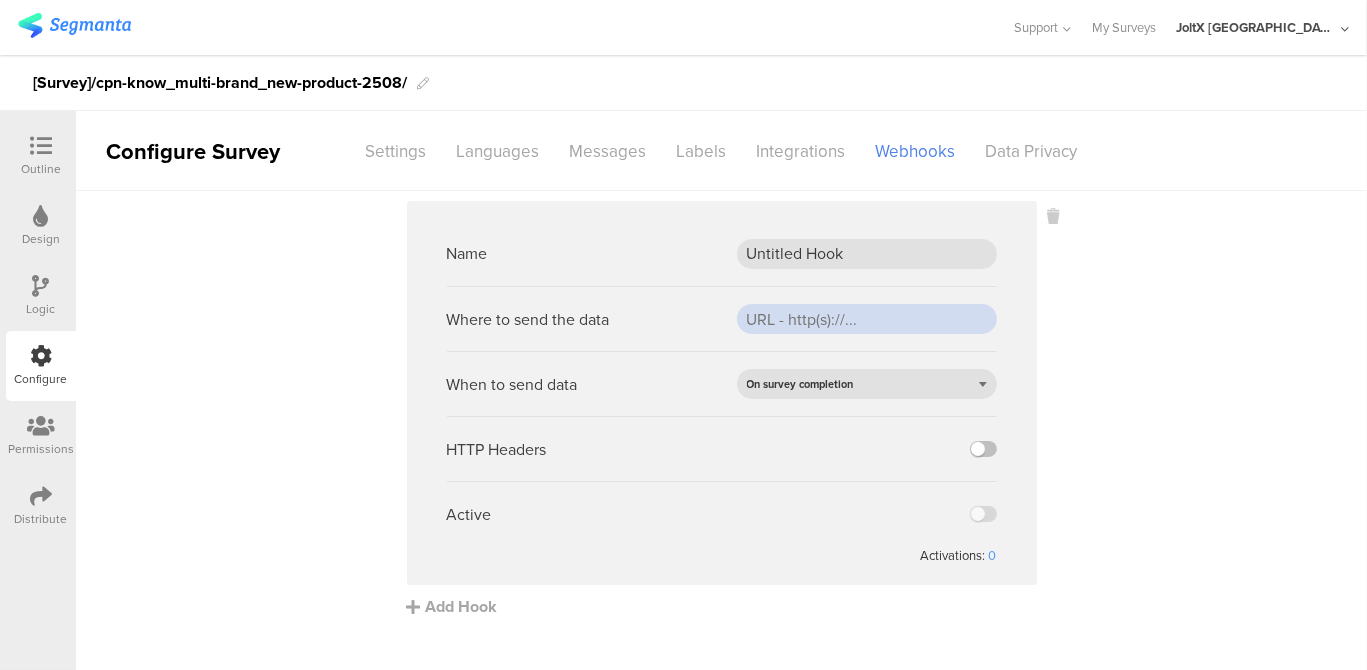 drag, startPoint x: 857, startPoint y: 323, endPoint x: 720, endPoint y: 308, distance: 137.81873 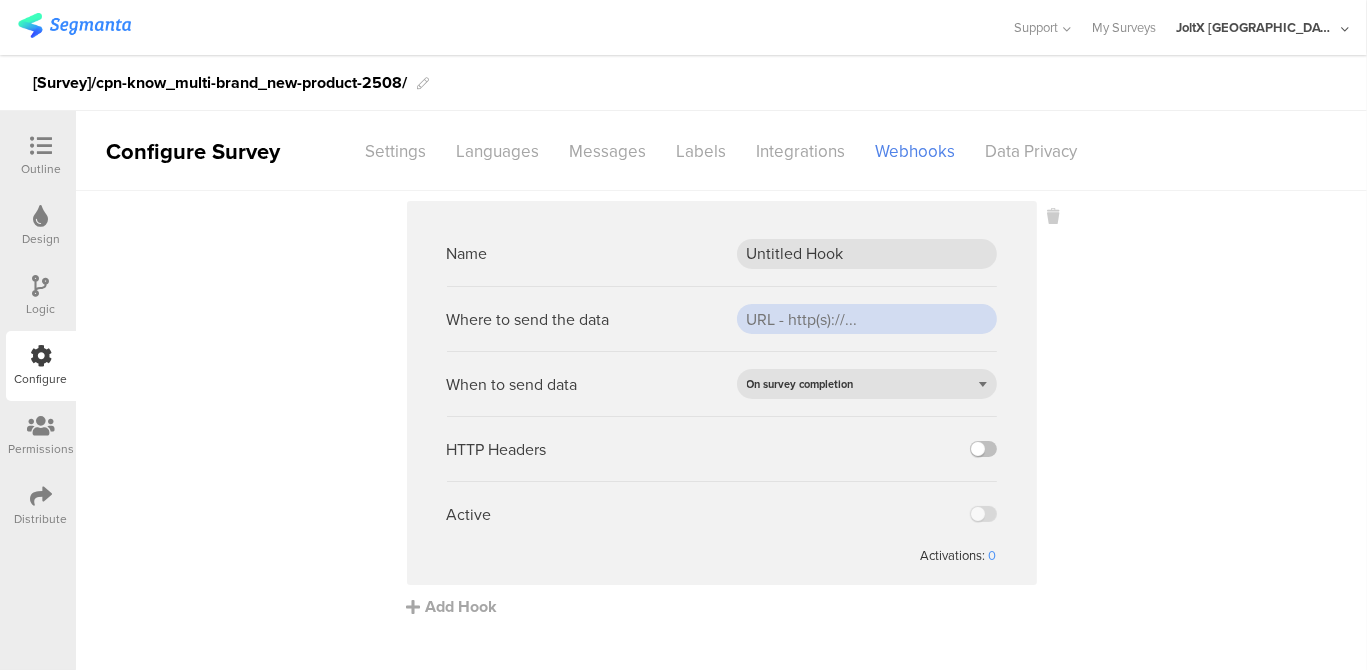 click on "Where to send the data" at bounding box center (722, 318) 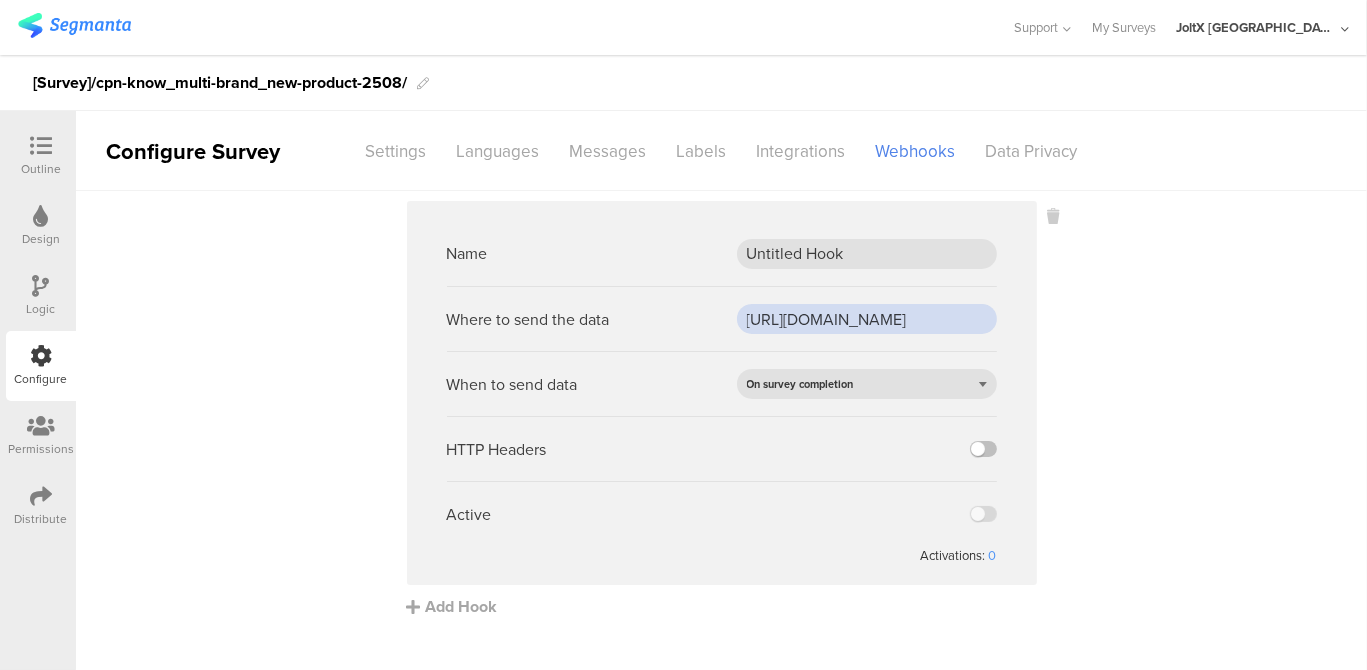 scroll, scrollTop: 0, scrollLeft: 271, axis: horizontal 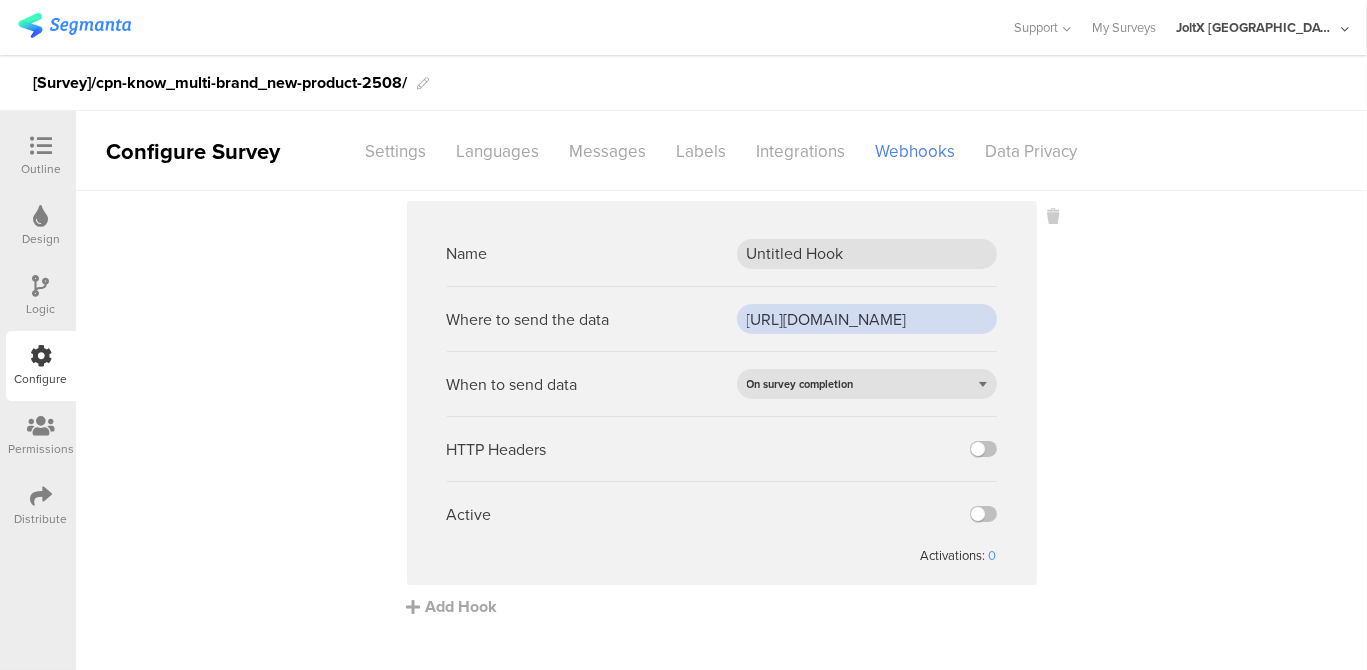 type on "https://api.pgsvc.com/rscbo/survey-questionnaire/v1/participations/survey" 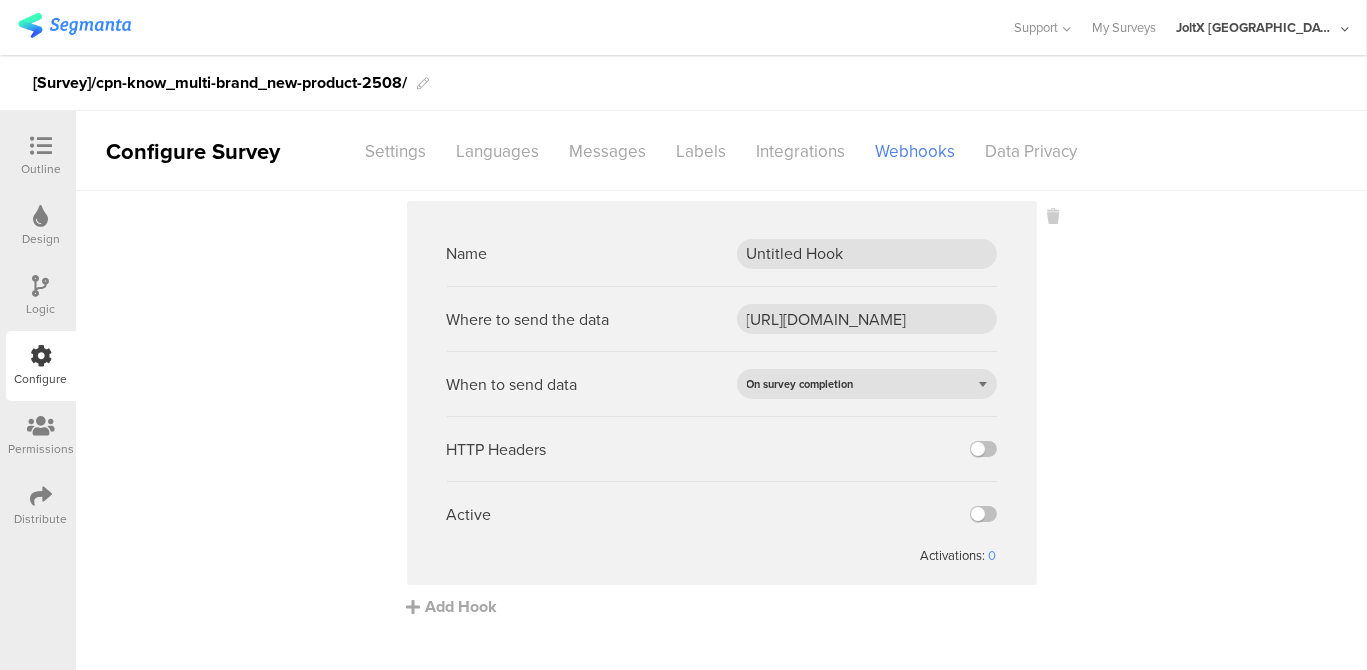 scroll, scrollTop: 0, scrollLeft: 0, axis: both 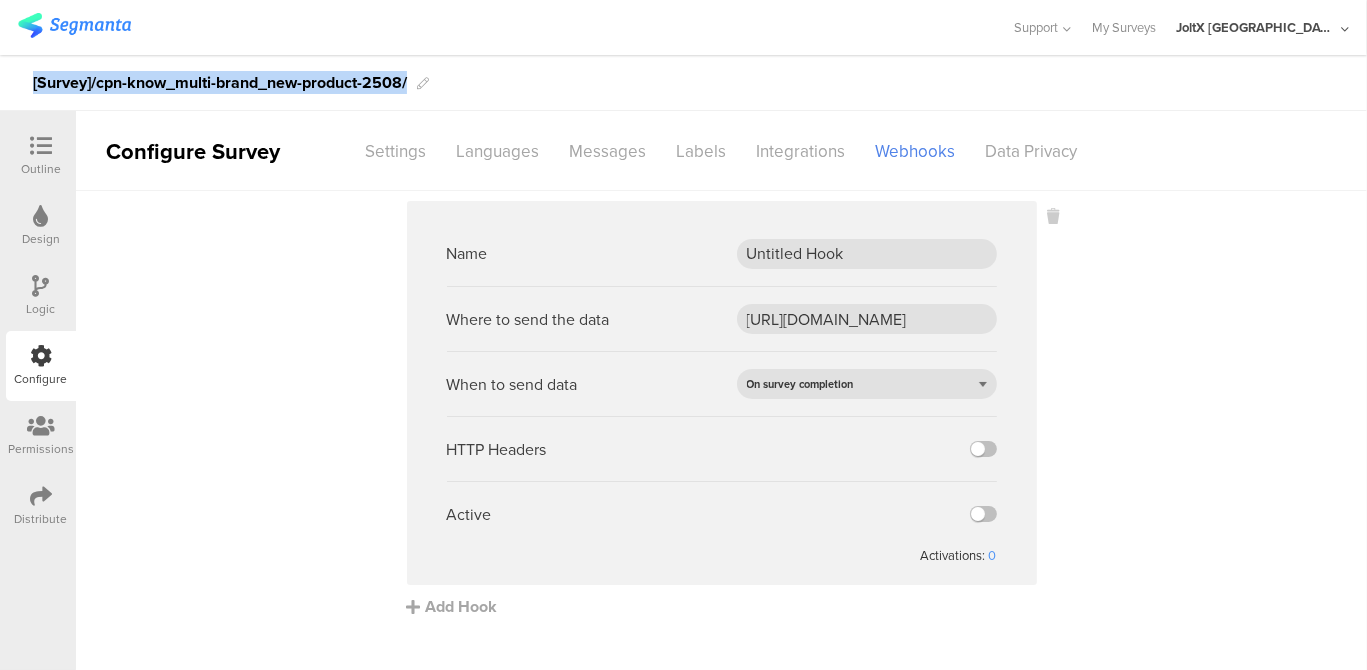 drag, startPoint x: 35, startPoint y: 83, endPoint x: 412, endPoint y: 93, distance: 377.1326 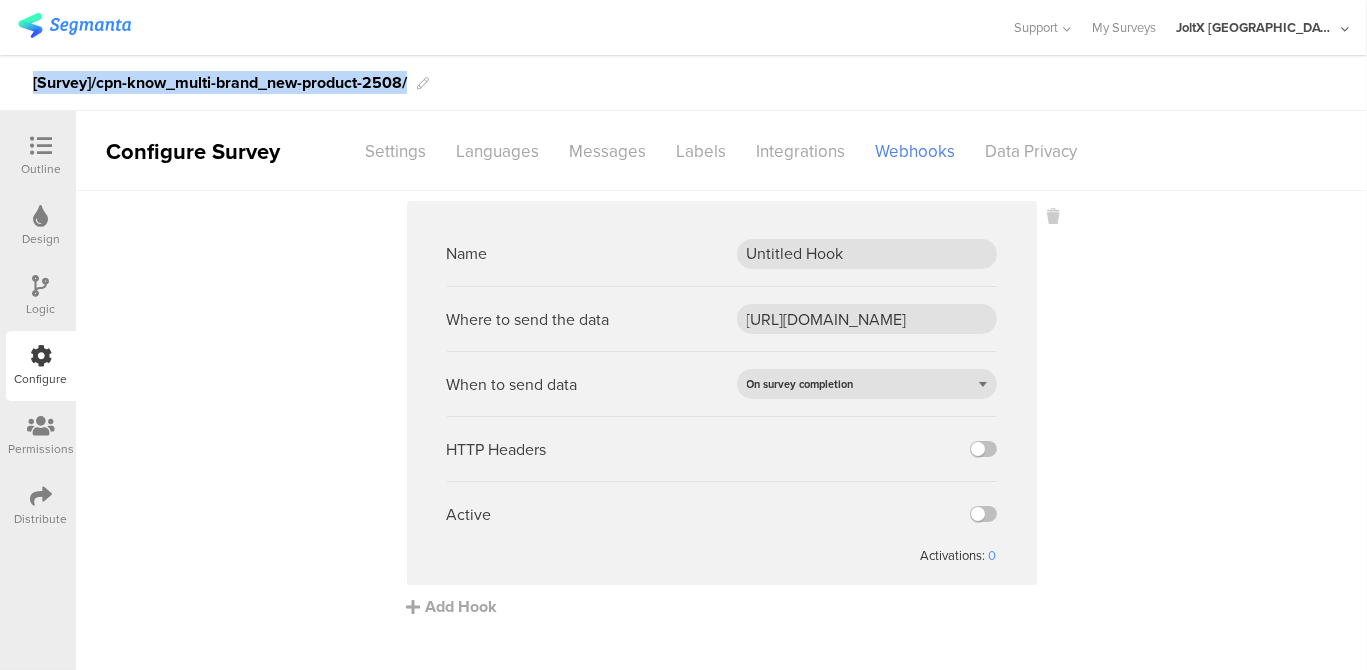 click on "[Survey]/cpn-know_multi-brand_new-product-2508/" at bounding box center [683, 83] 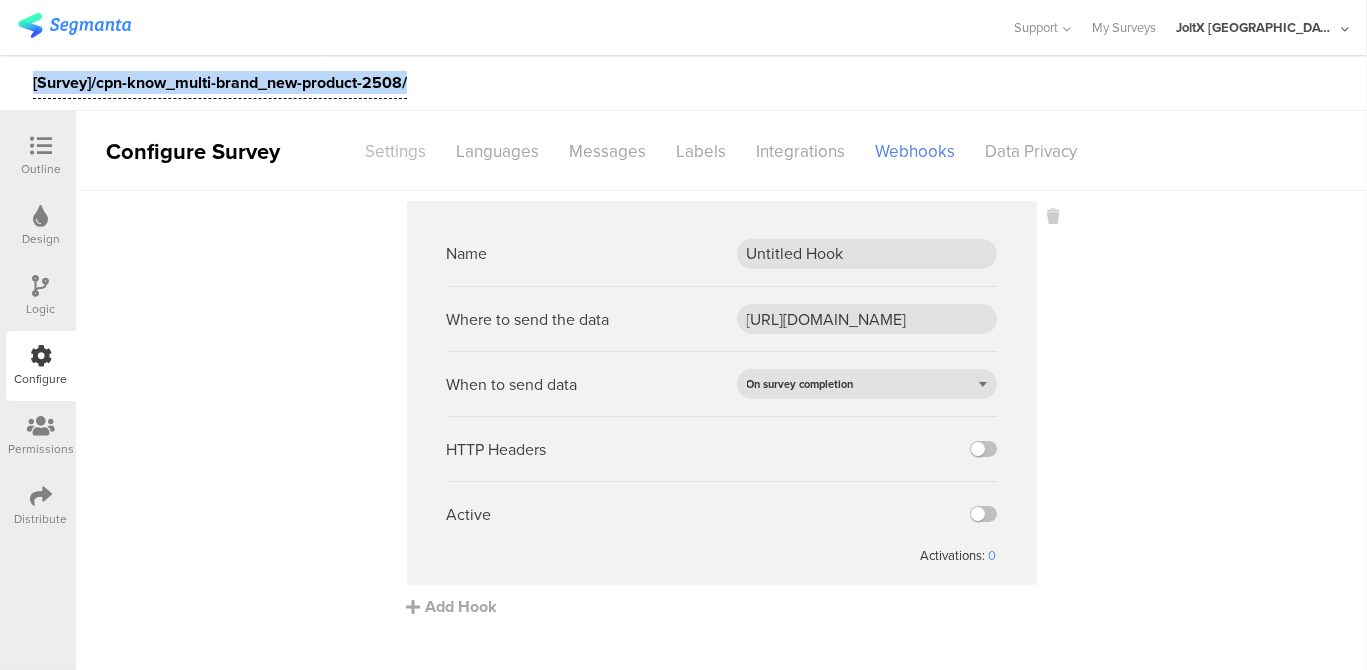 copy on "[Survey]/cpn-know_multi-brand_new-product-2508/" 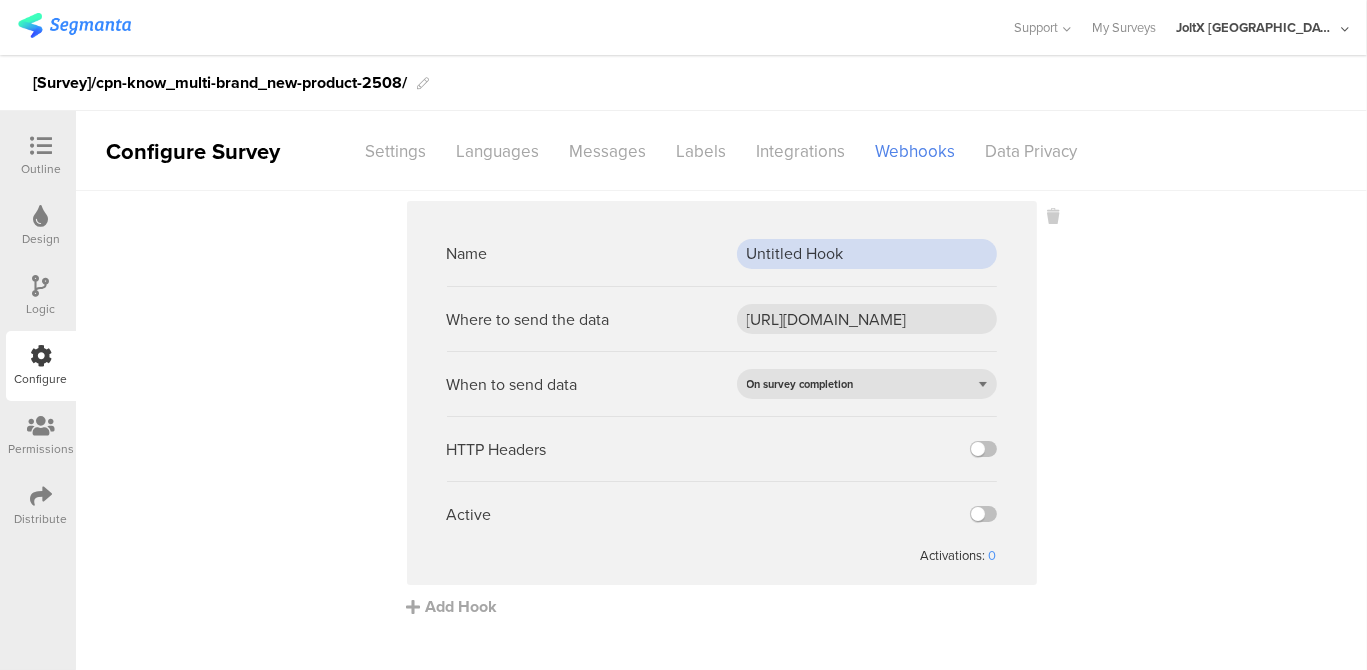 drag, startPoint x: 873, startPoint y: 256, endPoint x: 737, endPoint y: 254, distance: 136.01471 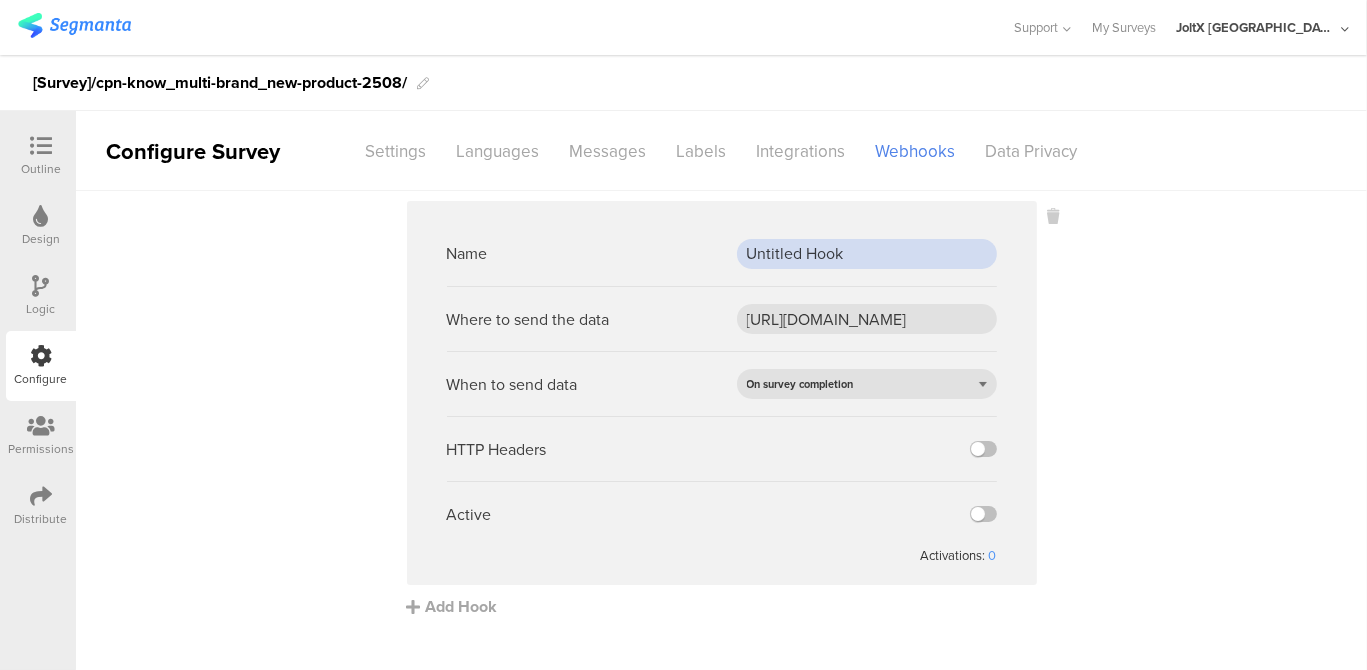 click on "Untitled Hook" at bounding box center [867, 254] 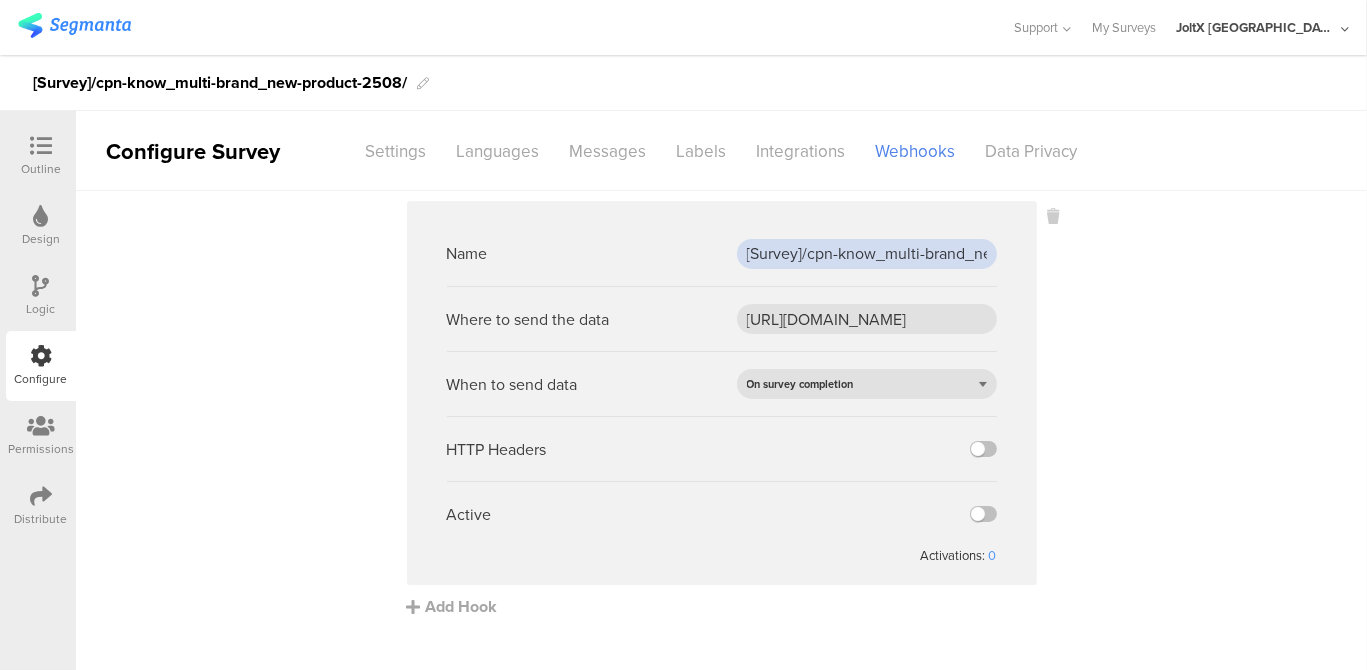 scroll, scrollTop: 0, scrollLeft: 123, axis: horizontal 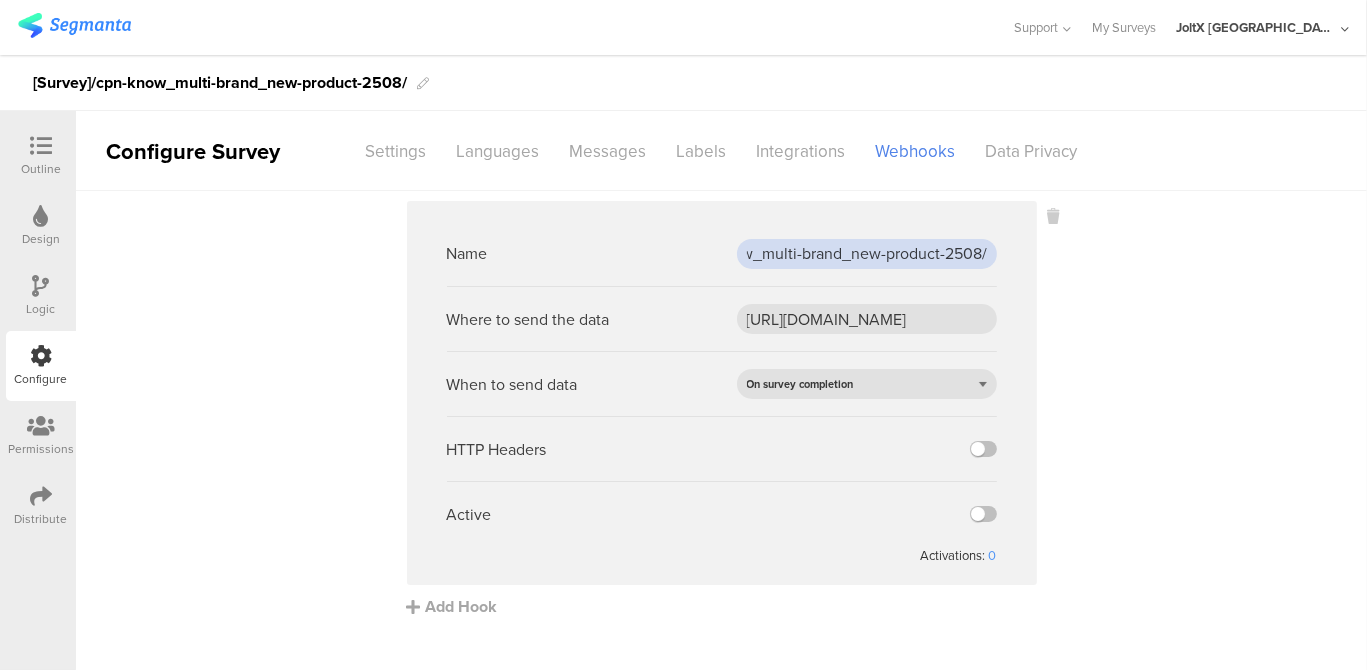 type on "[Survey]/cpn-know_multi-brand_new-product-2508/" 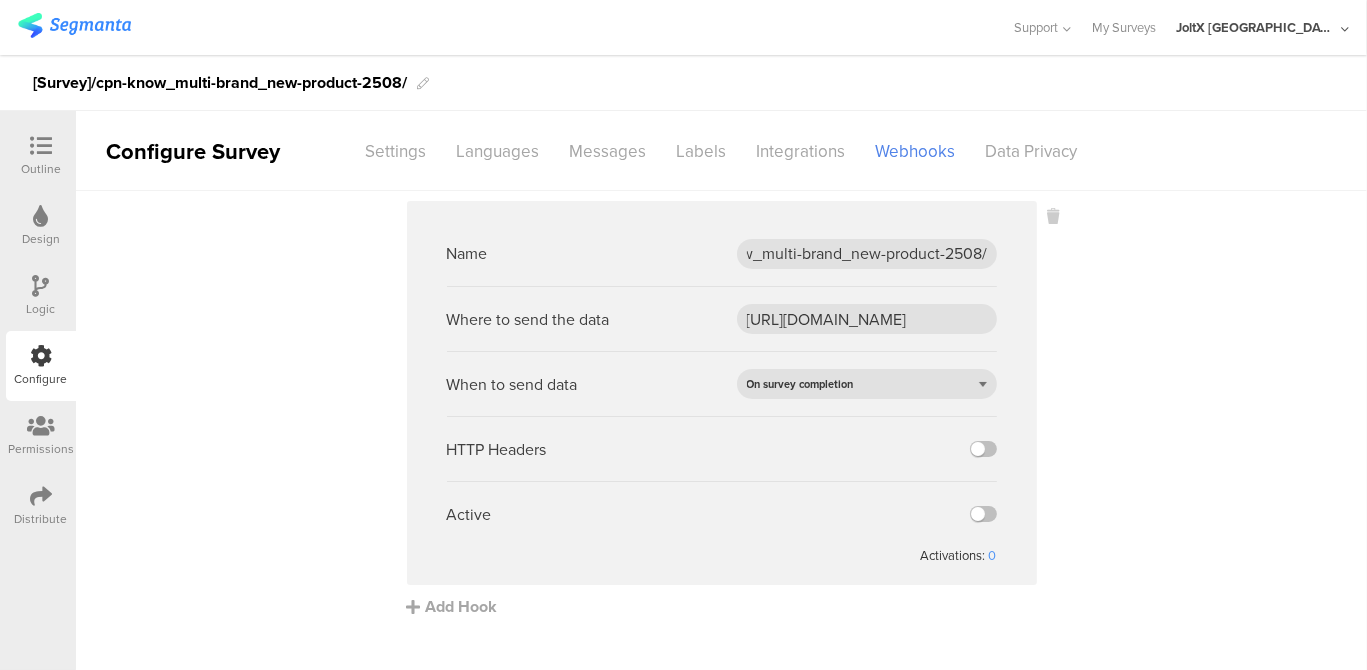 scroll, scrollTop: 0, scrollLeft: 0, axis: both 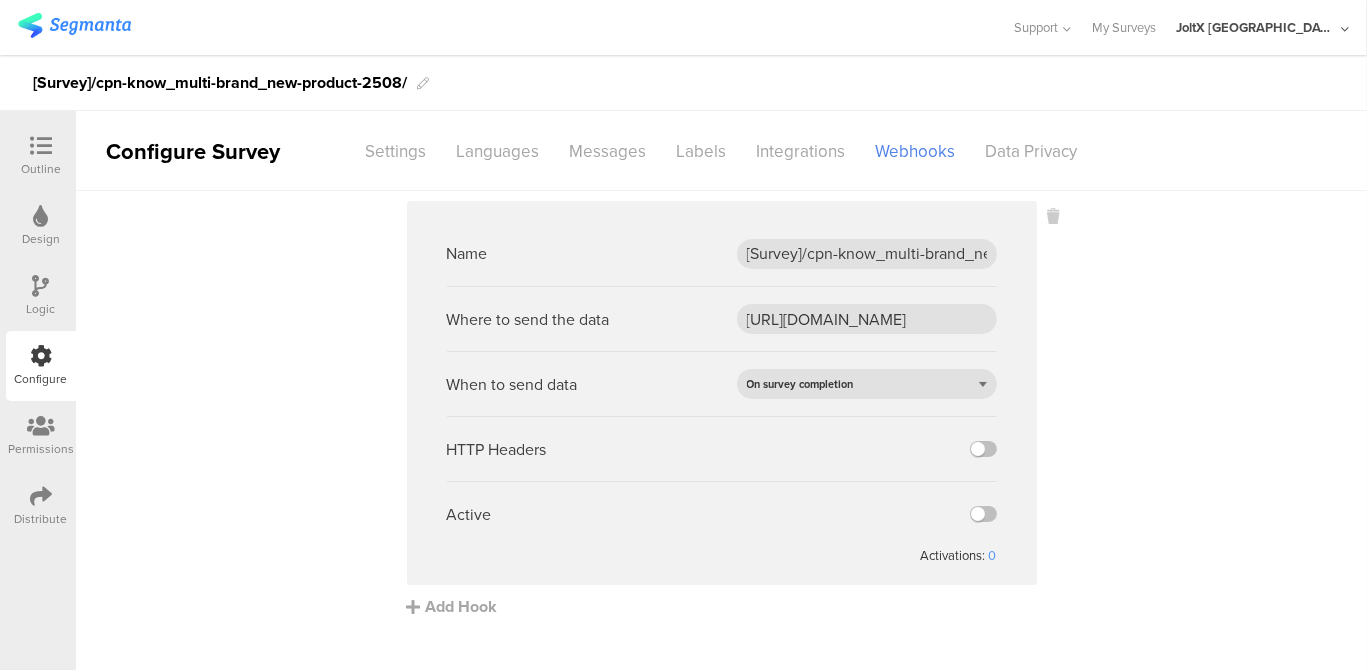 drag, startPoint x: 172, startPoint y: 422, endPoint x: 197, endPoint y: 424, distance: 25.079872 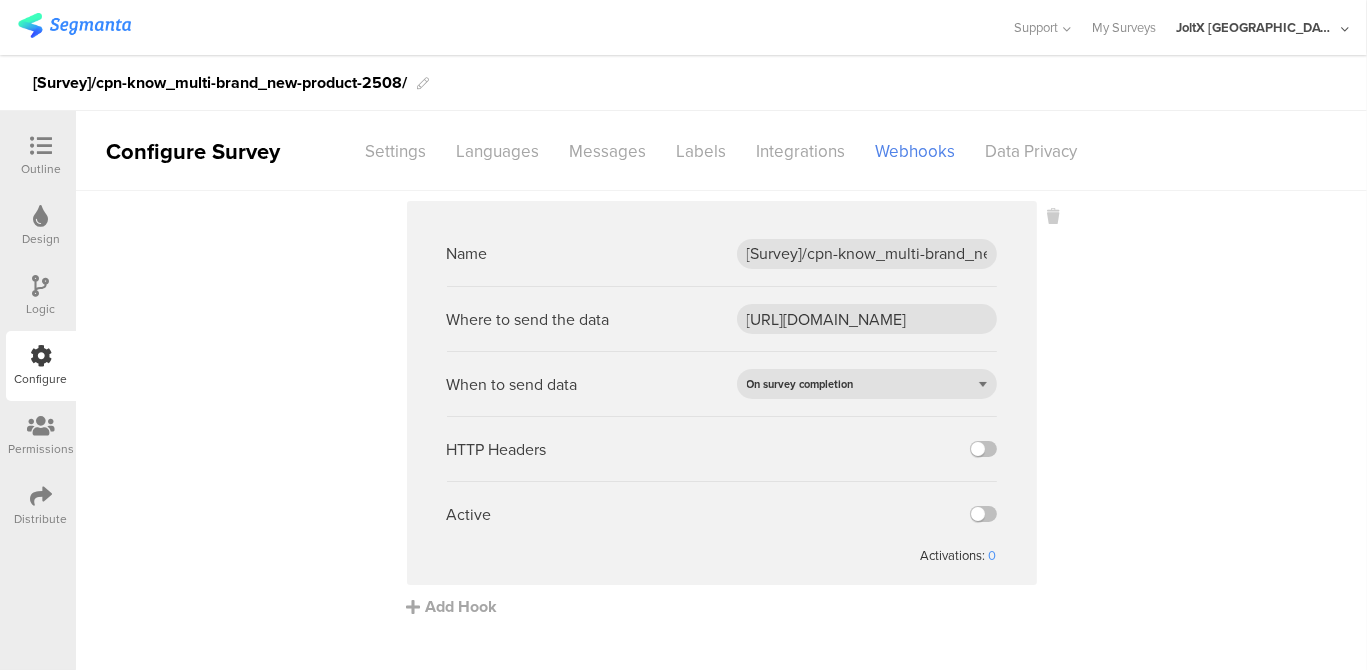 click on "Name
[Survey]/cpn-know_multi-brand_new-product-2508/
Where to send the data
https://api.pgsvc.com/rscbo/survey-questionnaire/v1/participations/survey
When to send data
On survey completion
HTTP Headers
Active
Activations:
0
Add Hook" at bounding box center (721, 409) 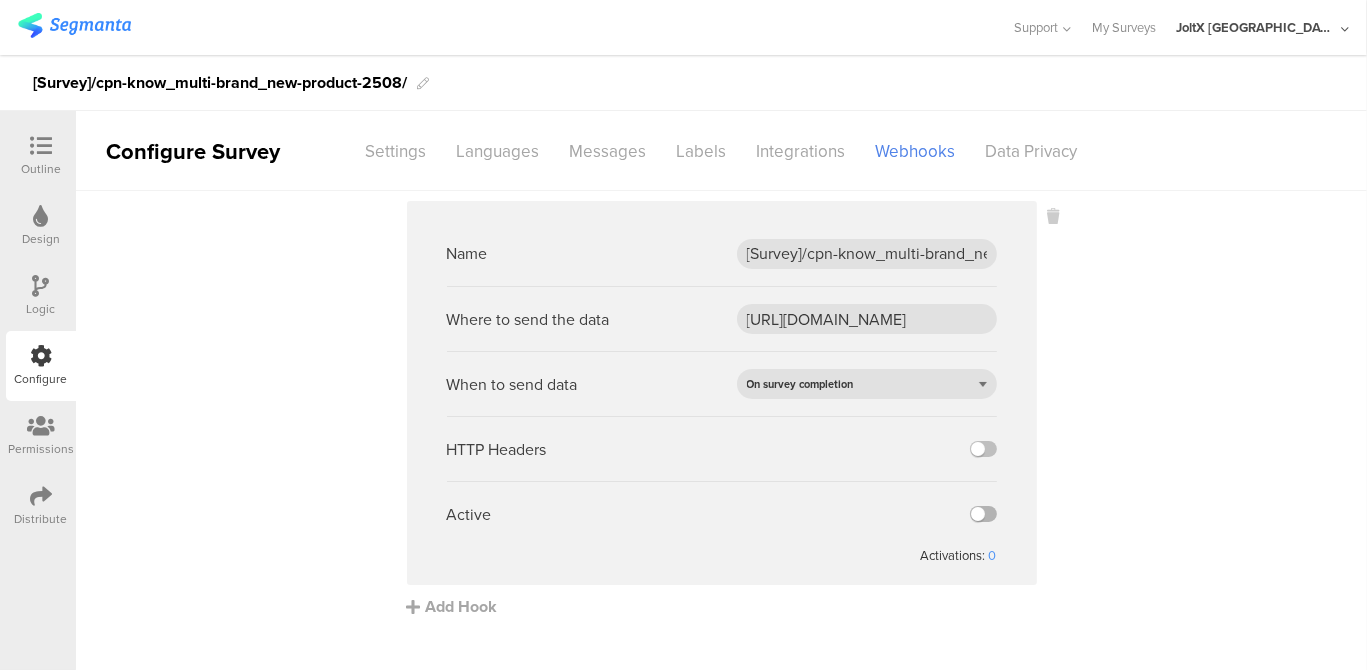 click at bounding box center (983, 514) 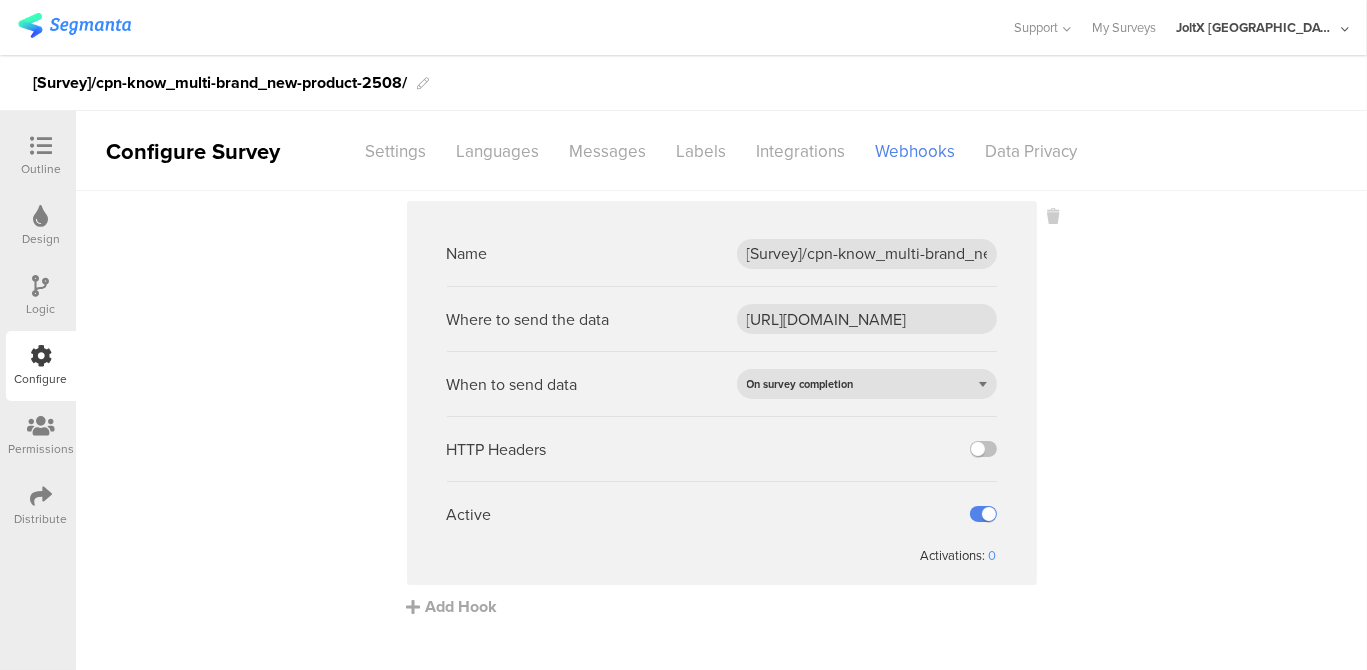 click at bounding box center (41, 496) 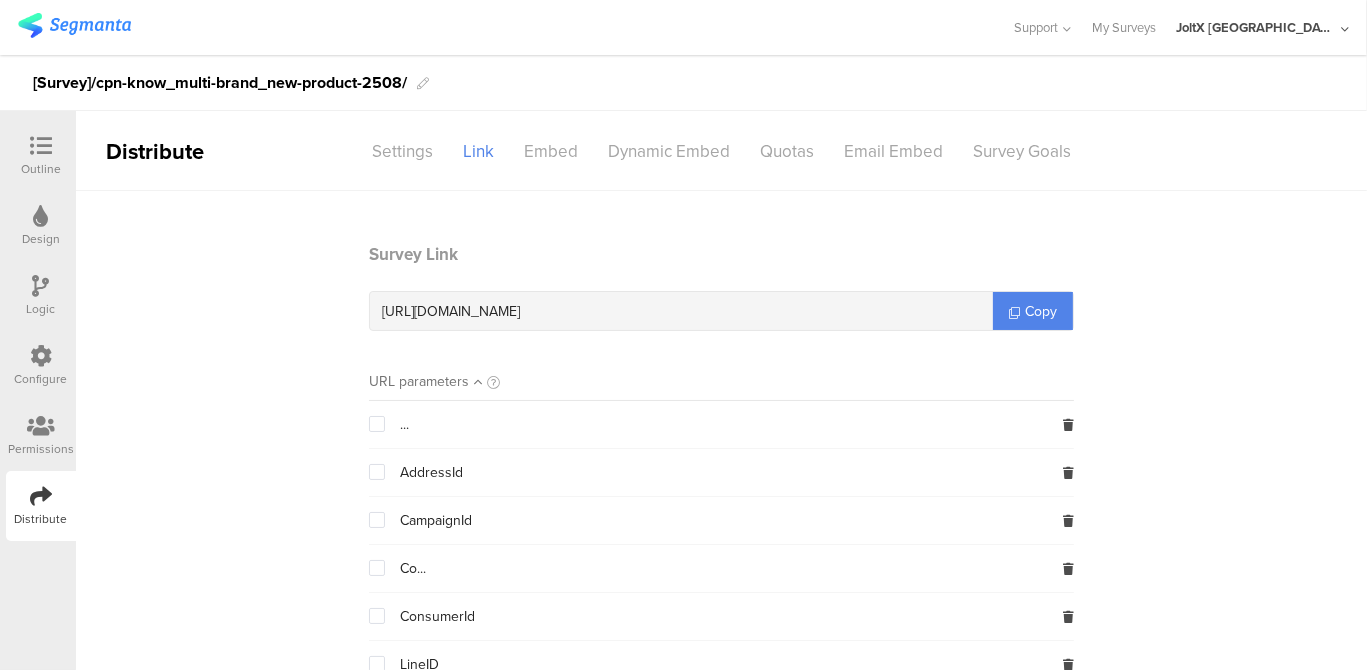 click on "Survey Link     https://pgsurveys.segmanta.com/029j69     Copy     URL parameters           ...       AddressId       CampaignId       Co...       ConsumerId       LineID       YvafVE       amp;AddressId       amp;CampaignId       amp;ConsumerId       amp;LineID       amp;close_widget_button       amp;embed_type       amp;host       amp;seg_erid       amp;sessionLandingPage       amp;sgmnt_ceids       close_widget_button       s...       seg...       seg_erid       sessionLandingPage       sg...       sgm...       sgmnt...       sgmnt_...       sgmnt_c...       sgmnt_ce...       sgmnt_cei...       sgmnt_ceid...       sgmnt_ceids       sgmnt_ceids[...       sgmnt_ceids[4...       utm_campaign       utm_content       utm_id       utm_medium       utm_source           Add URL parameter" at bounding box center (721, 1266) 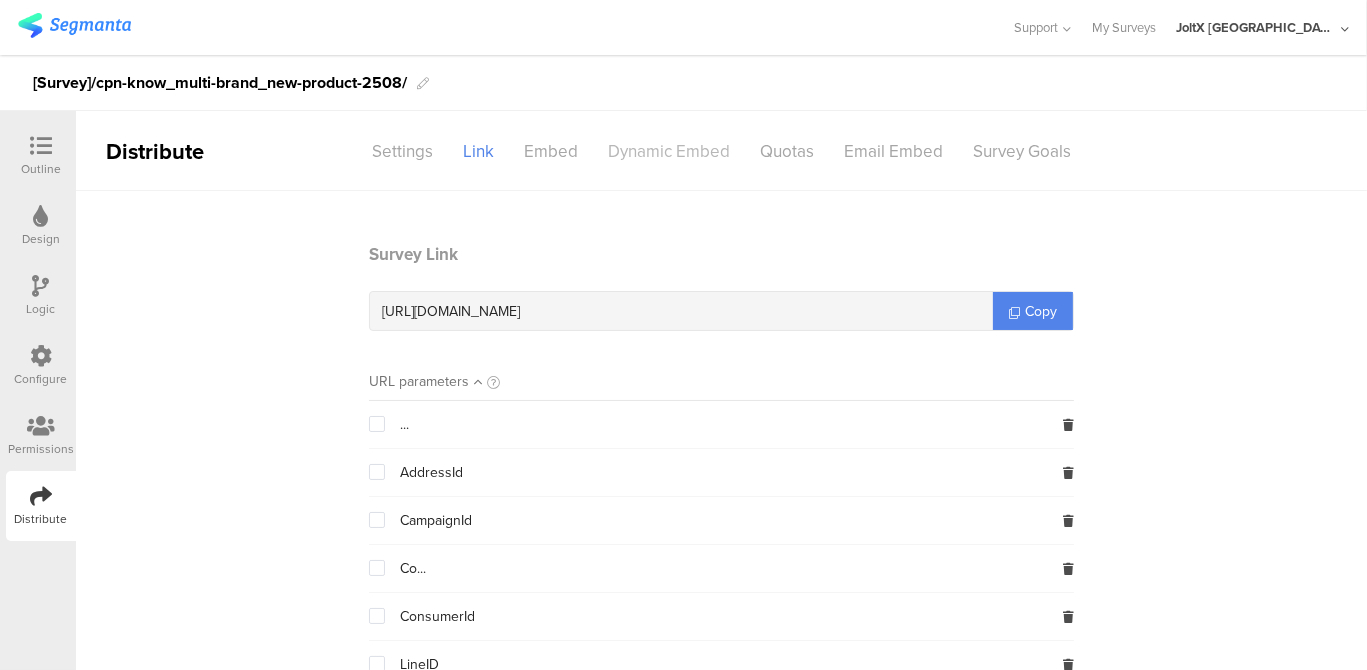 click on "Dynamic Embed" at bounding box center [669, 151] 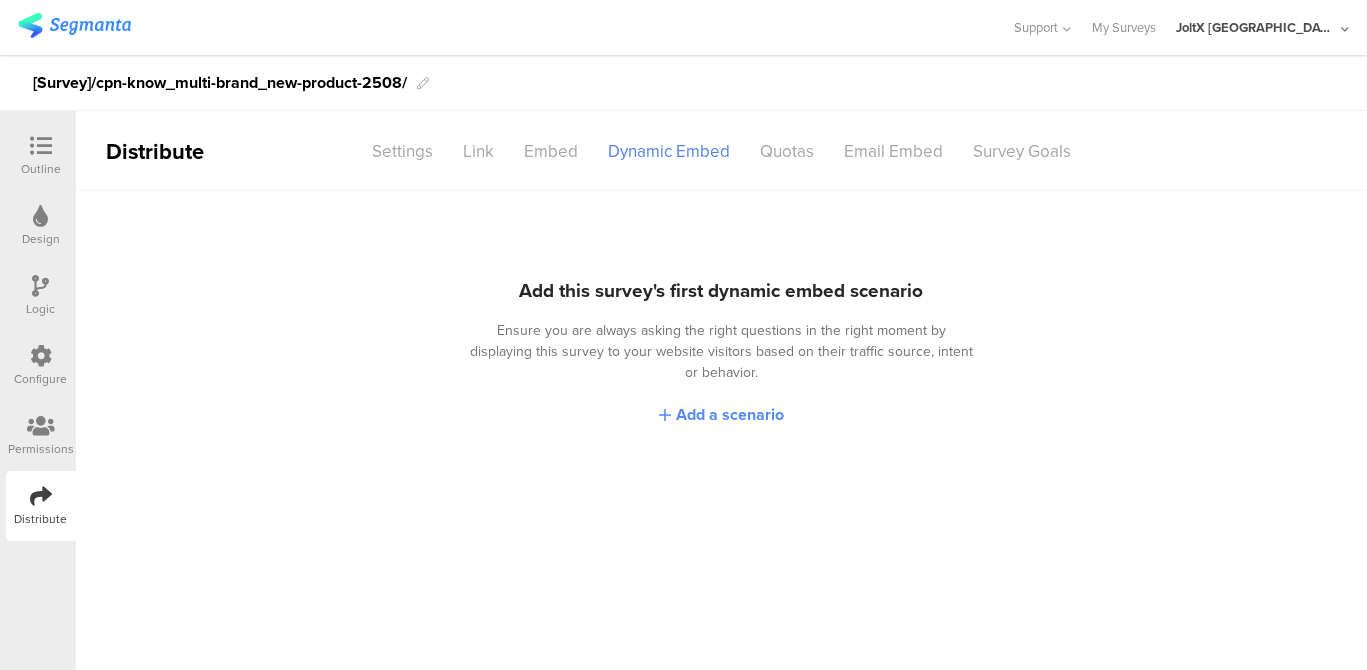 click on "Add a scenario" at bounding box center (730, 414) 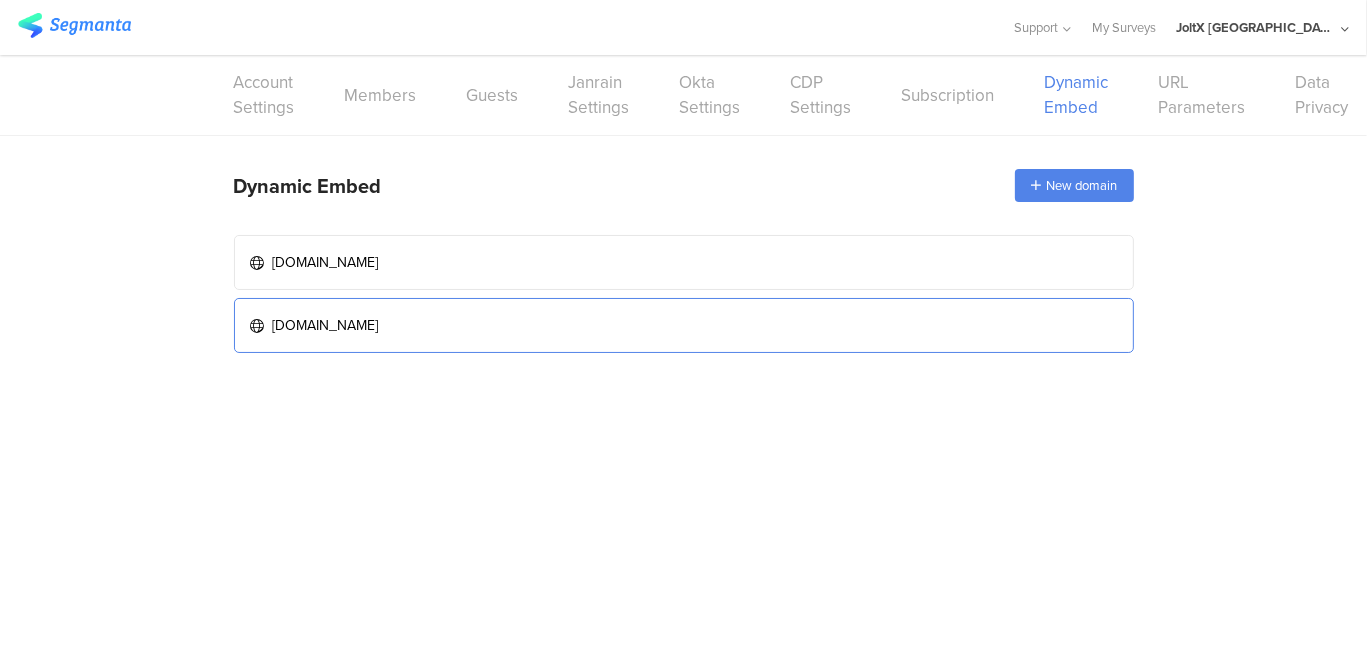 click on "www.myrepi.com" at bounding box center (684, 325) 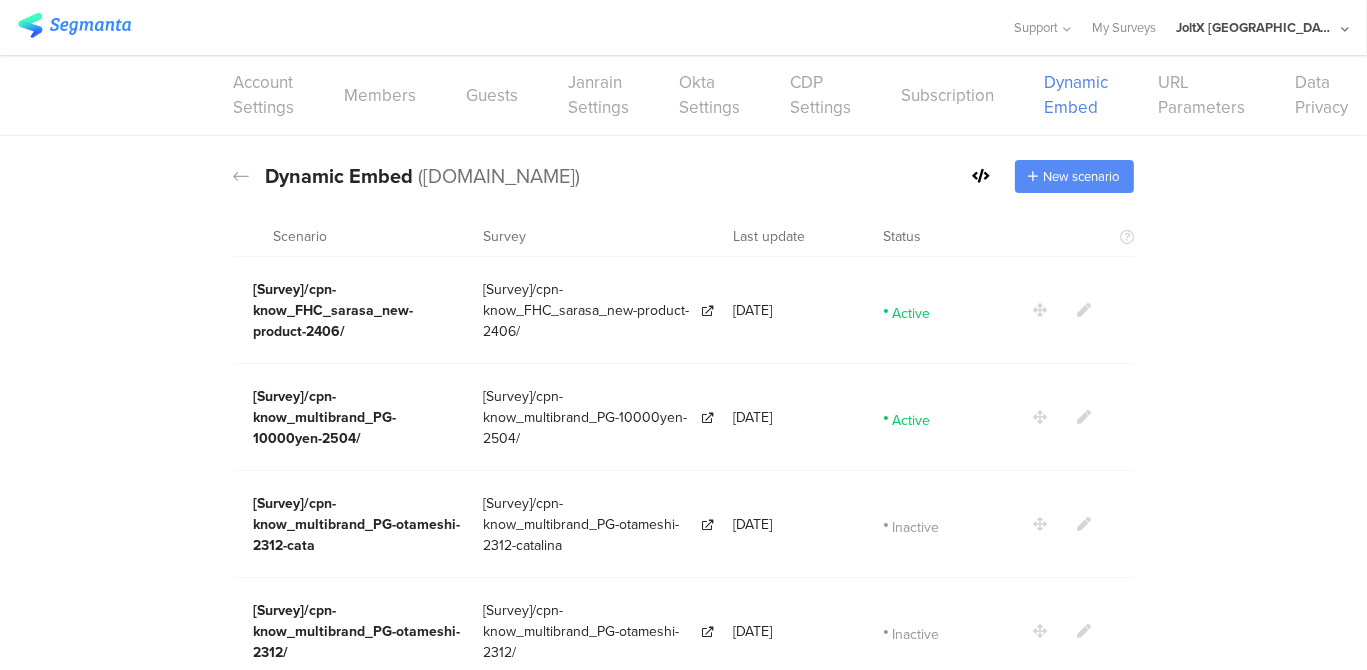 click on "New scenario" at bounding box center [1082, 176] 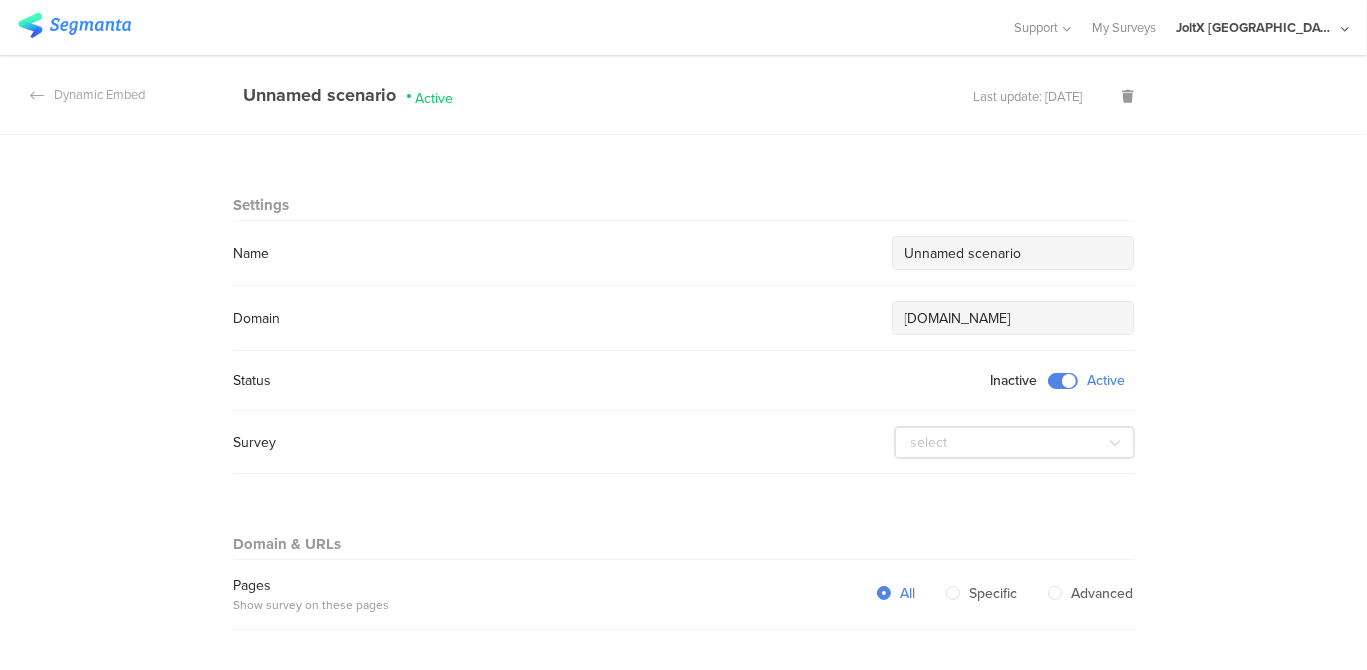 drag, startPoint x: 1020, startPoint y: 252, endPoint x: 849, endPoint y: 254, distance: 171.01169 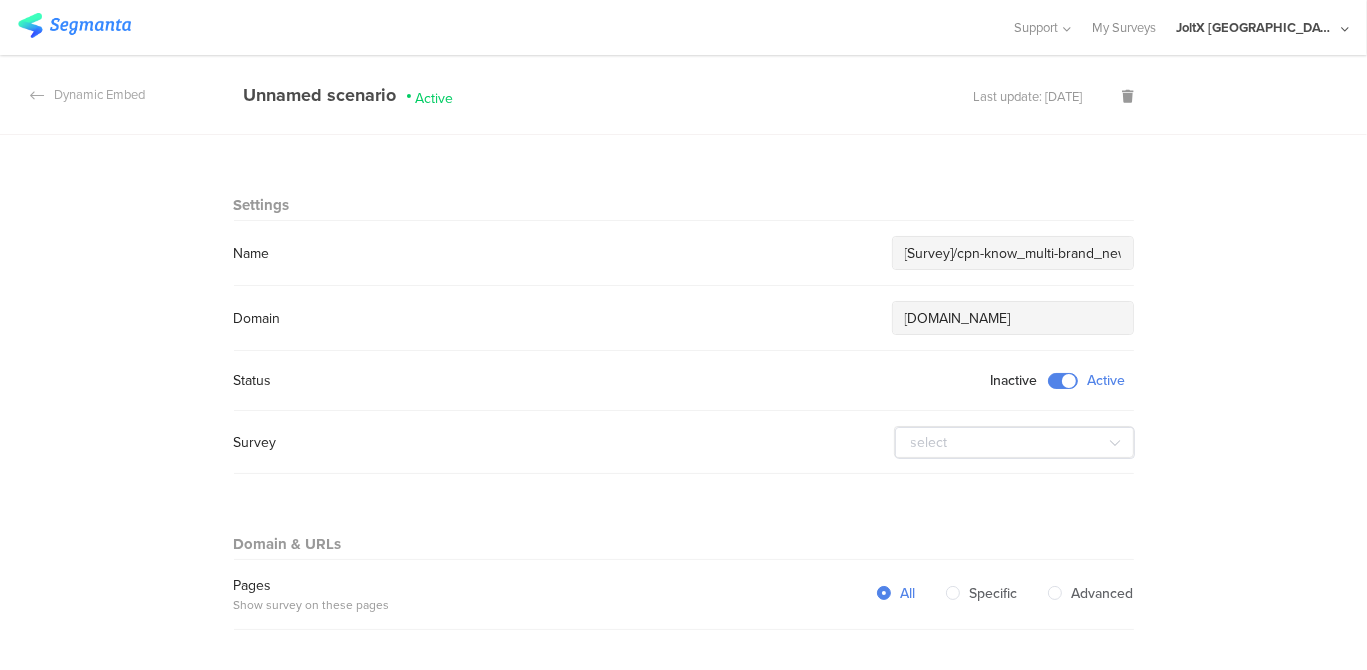 scroll, scrollTop: 0, scrollLeft: 101, axis: horizontal 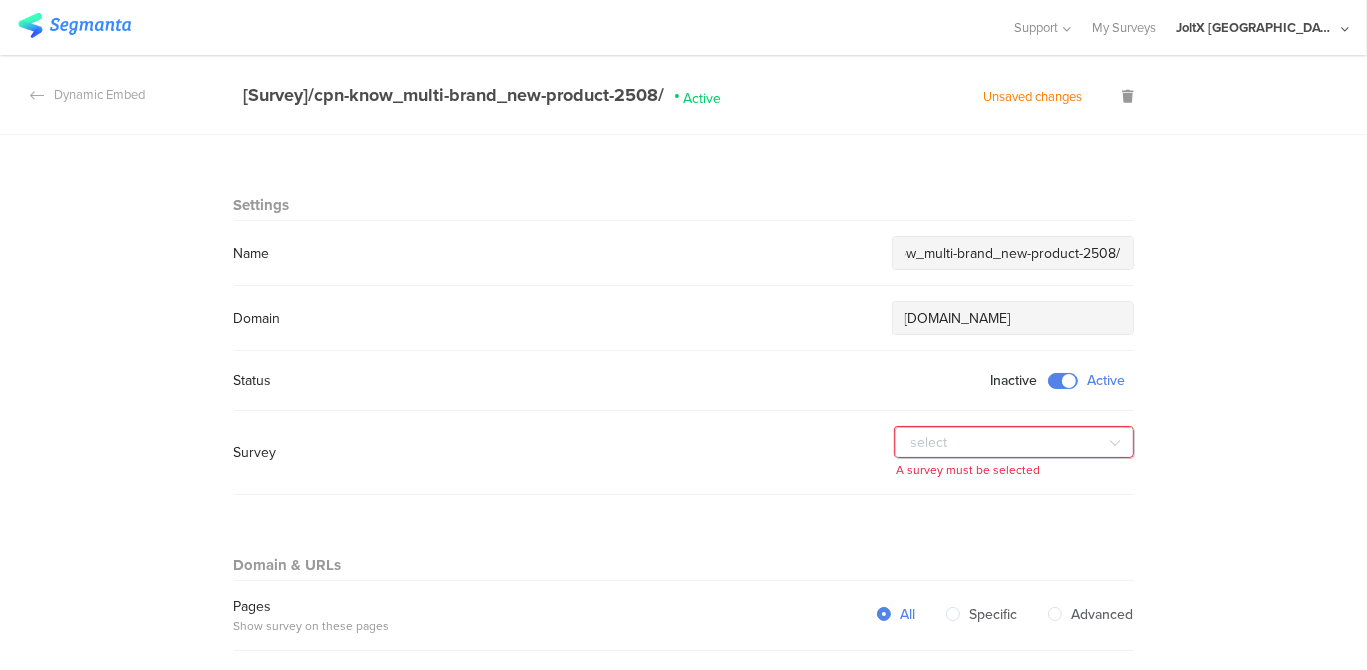 type on "[Survey]/cpn-know_multi-brand_new-product-2508/" 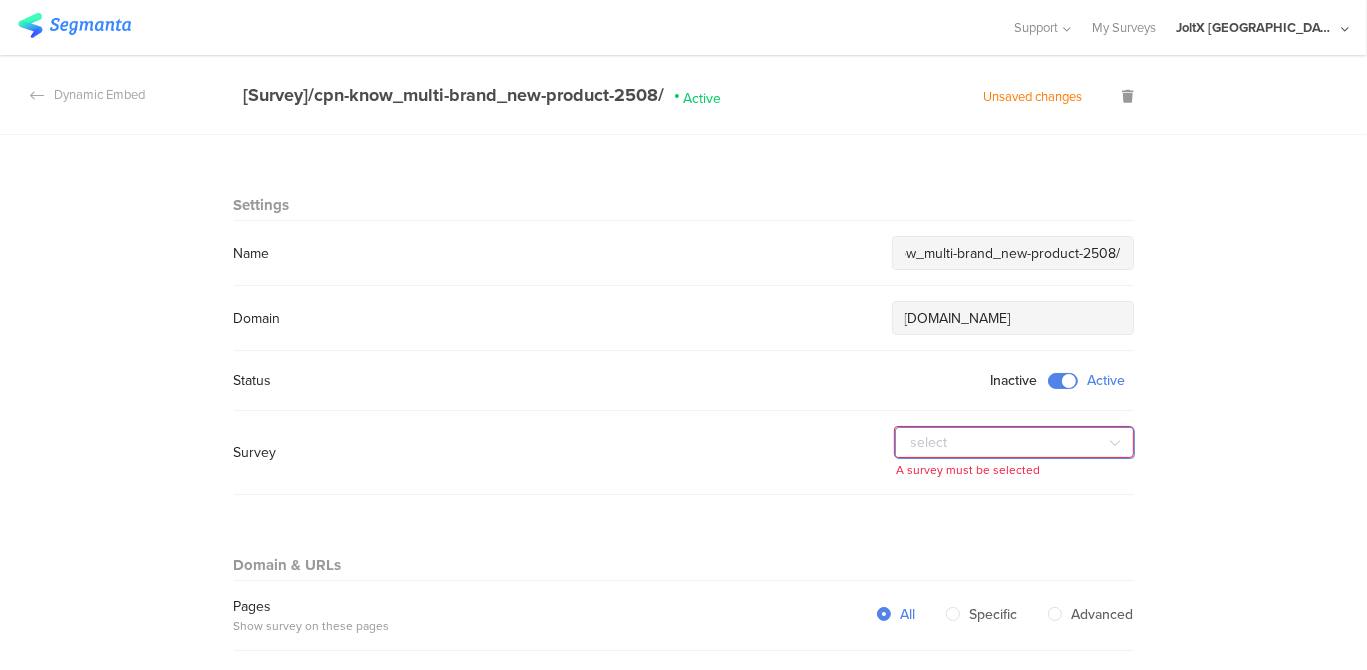scroll, scrollTop: 0, scrollLeft: 0, axis: both 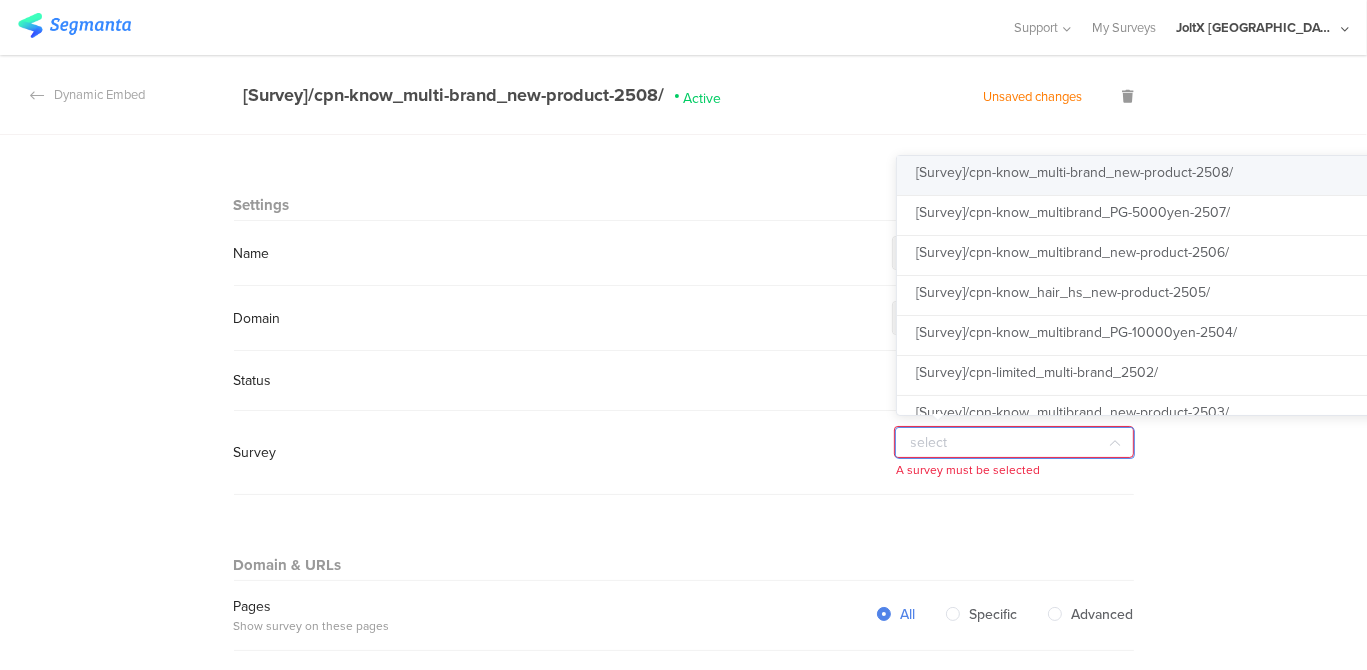click on "[Survey]/cpn-know_multi-brand_new-product-2508/" at bounding box center (1075, 172) 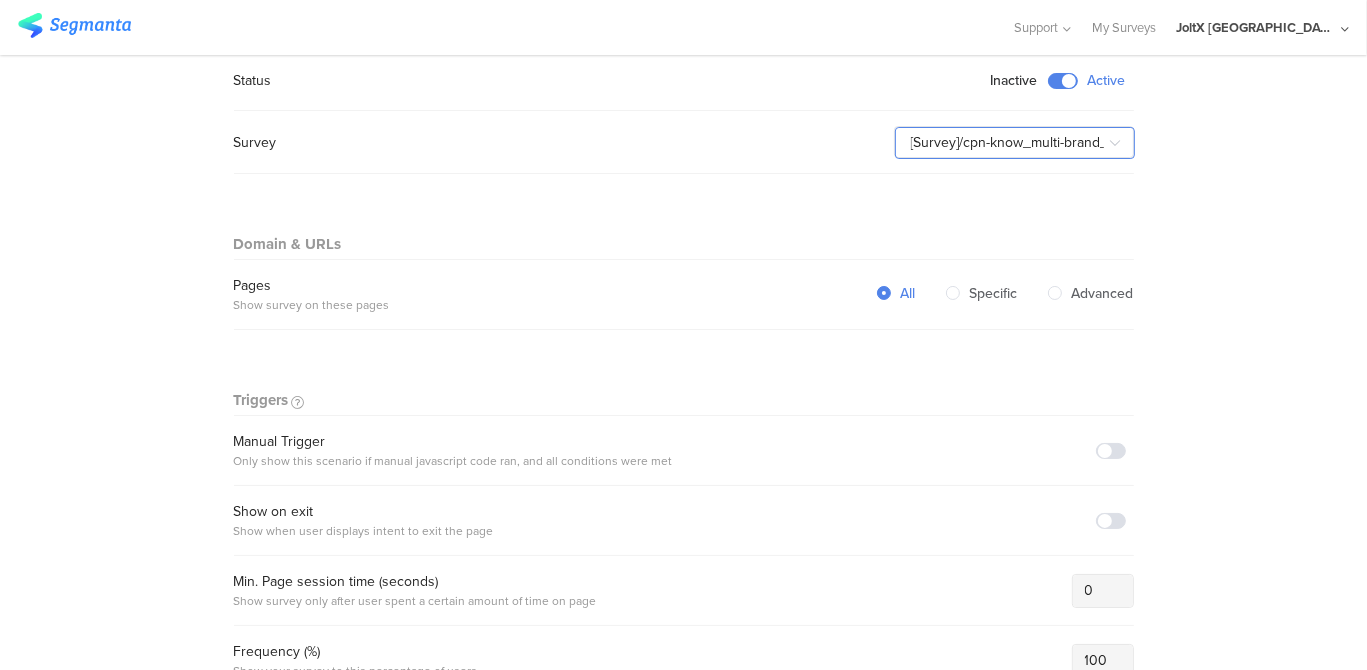 scroll, scrollTop: 500, scrollLeft: 0, axis: vertical 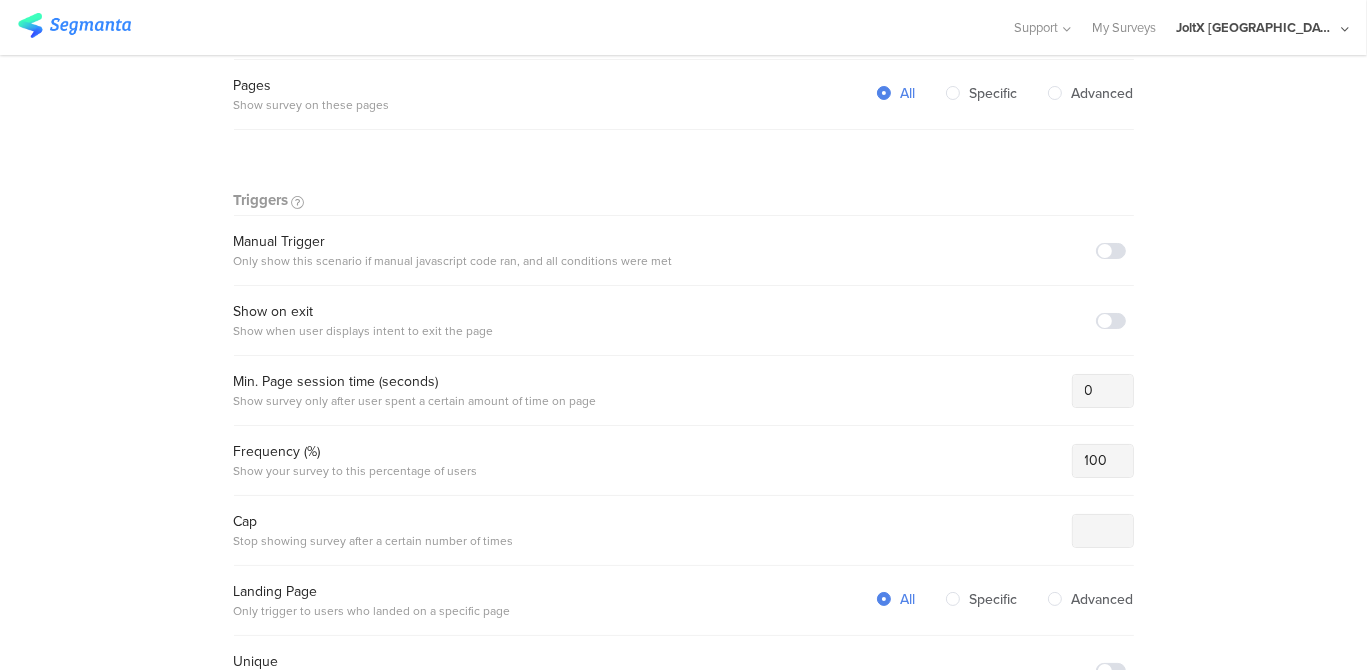 click at bounding box center (1111, 251) 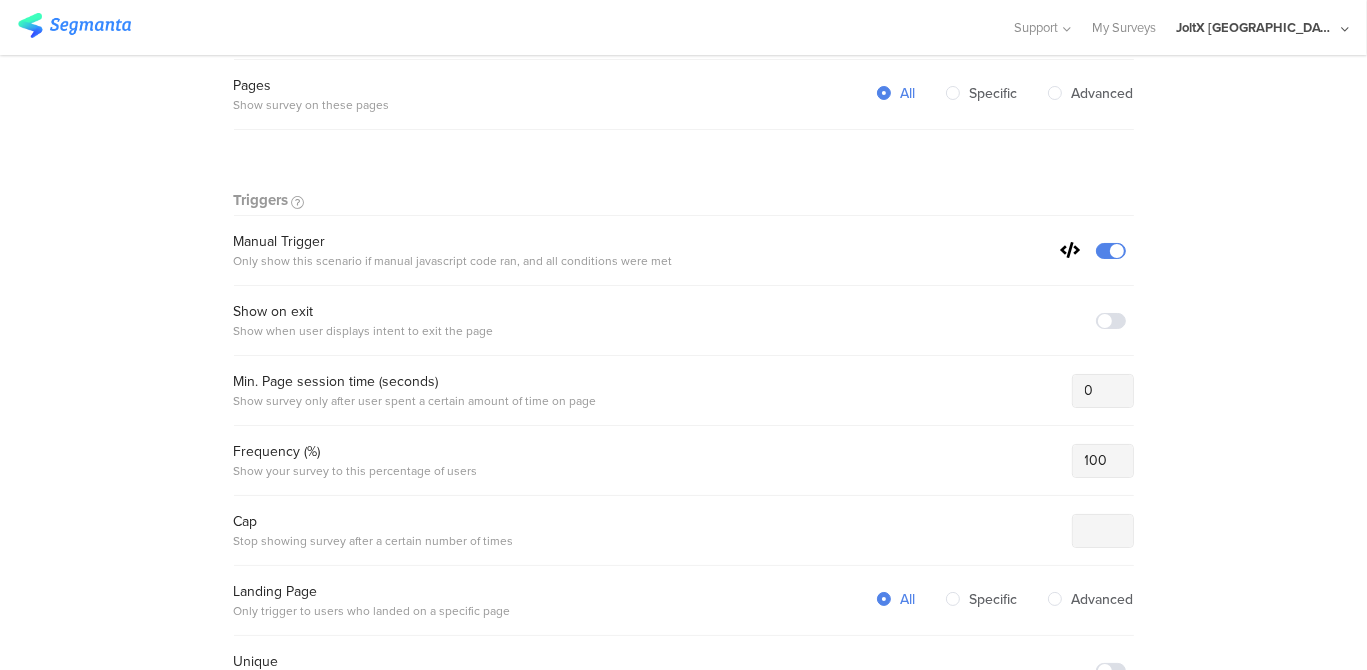 click on "Warning Cancel   Delete
Dynamic Embed
[Survey]/cpn-know_multi-brand_new-product-2508/   Active   Unsaved changes       Settings     Name       [Survey]/cpn-know_multi-brand_new-product-2508/       Domain       www.myrepi.com       Status     Inactive Active   Survey     [Survey]/cpn-know_multi-brand_new-product-2508/ [Survey]/cpn-know_multi-brand_new-product-2508/ [Survey]/cpn-know_multibrand_PG-5000yen-2507/ [Survey]/cpn-know_multibrand_new-product-2506/ [Survey]/cpn-know_hair_hs_new-product-2505/ [Survey]/cpn-know_multibrand_PG-10000yen-2504/ [Survey]/cpn-limited_multi-brand_2502/ [Survey]/cpn-know_multibrand_new-product-2503/ [Survey]/cpn-know_multibrand_new-product-2502/ [Survey]/cpn-limited_Fabric_2412_1/ [Survey]/cpn-know_Whisper_new-product-2502/ [Survey]/cpn-know_multibrand_PG-10000yen-2501/ [Survey]/cpn-limited_Fabric_2412/ [Survey]/cpn-know_hair_hs_new-product-2412/ [Survey]/cpn-know_hair_pantene_new-product-2412/ [Survey]/cpn-know_multibrand_PG-5000yen-2411/ test_braun" at bounding box center (683, 588) 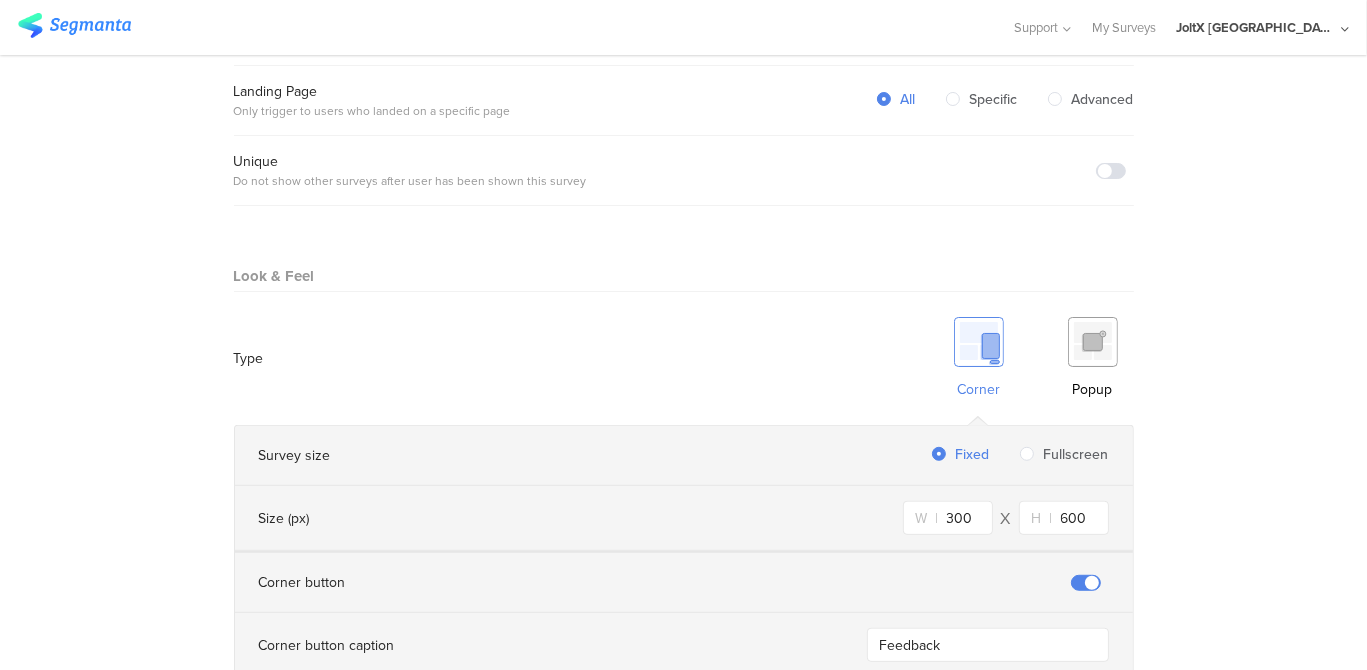 click at bounding box center (1093, 342) 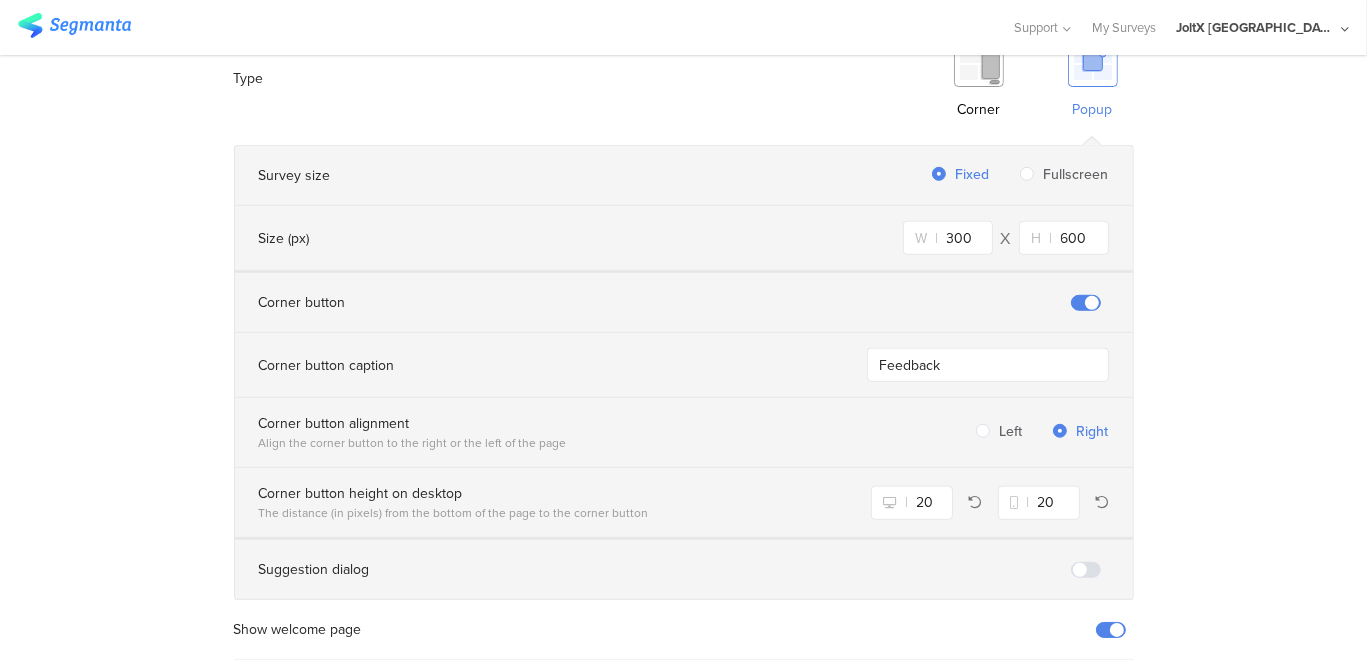 scroll, scrollTop: 1400, scrollLeft: 0, axis: vertical 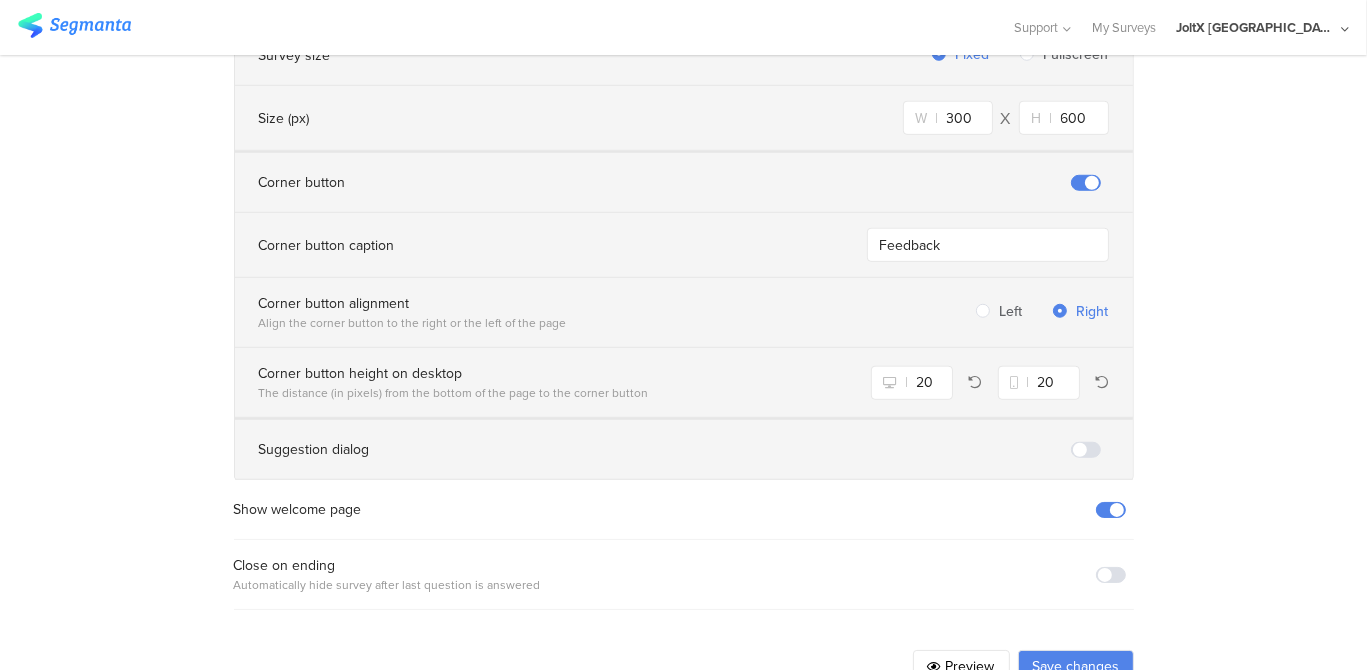 drag, startPoint x: 84, startPoint y: 531, endPoint x: 121, endPoint y: 538, distance: 37.65634 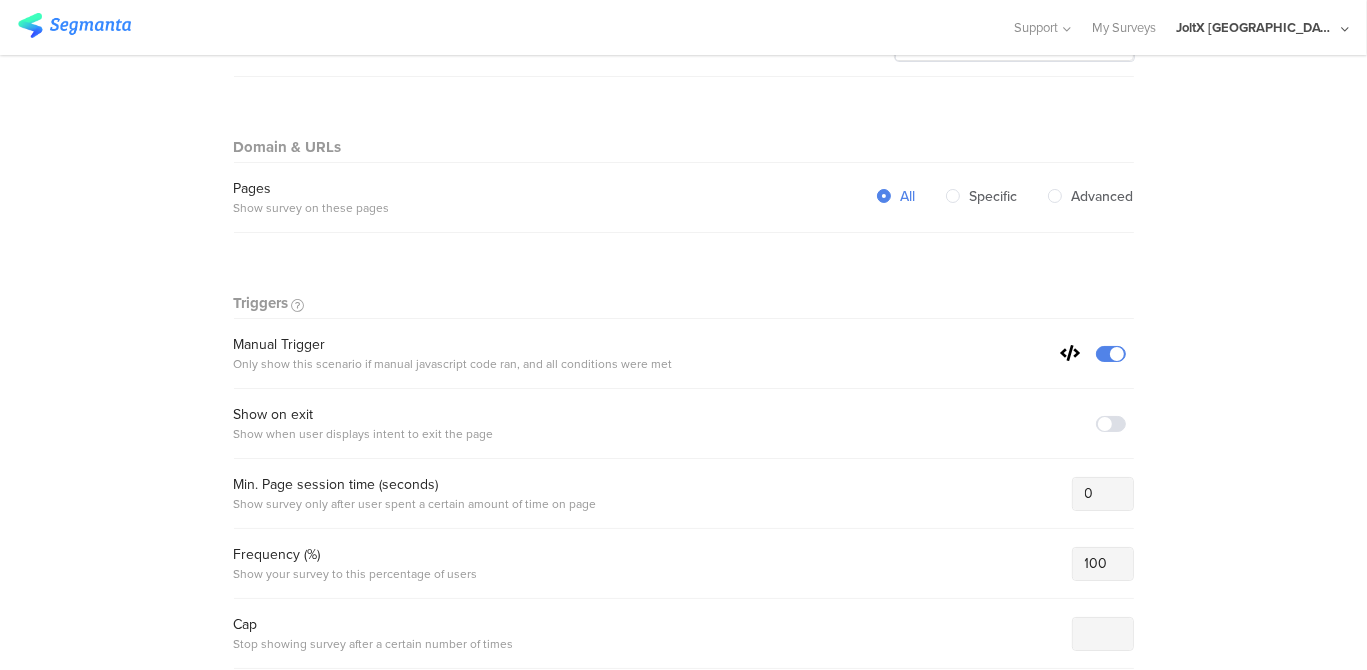 scroll, scrollTop: 400, scrollLeft: 0, axis: vertical 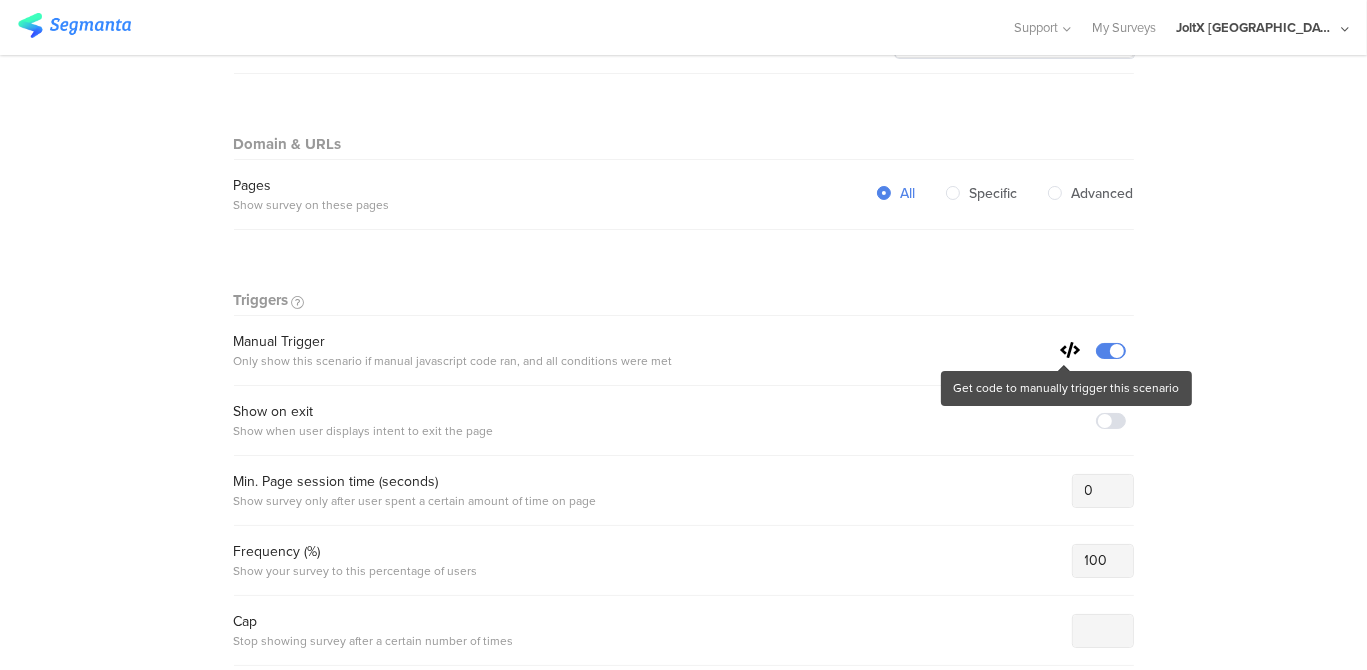 click at bounding box center [1071, 350] 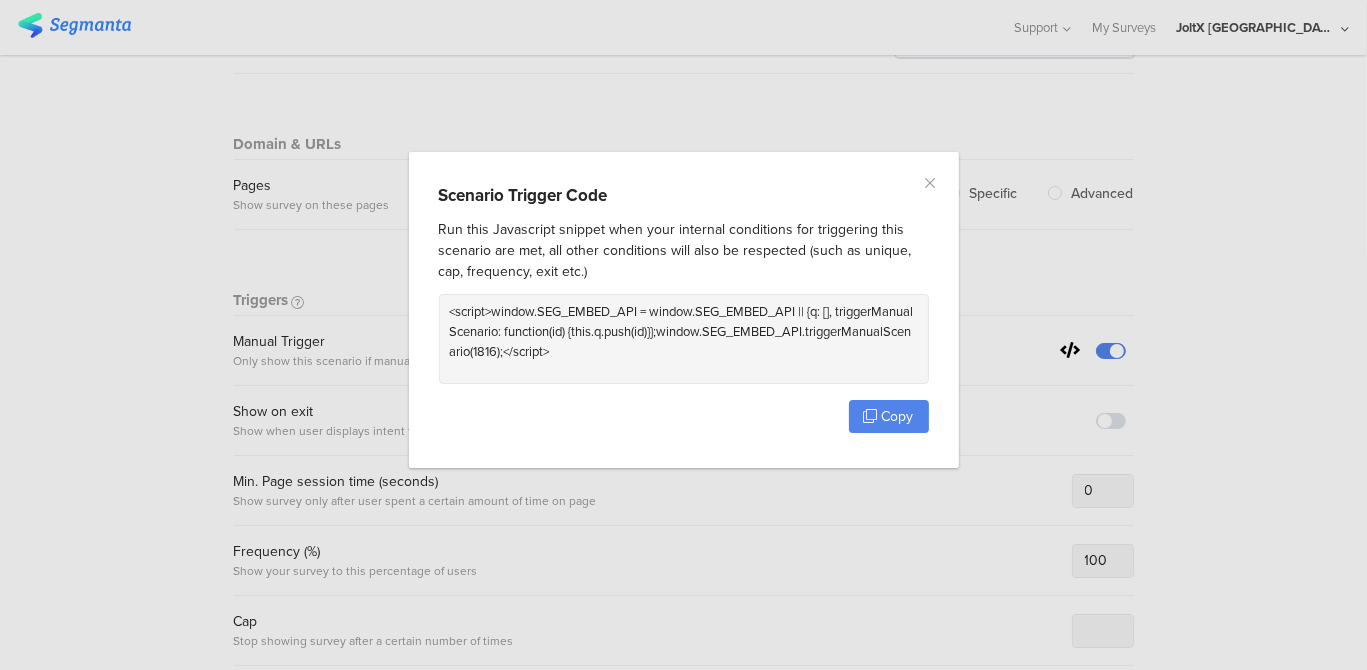 click on "Scenario Trigger Code   Run this Javascript snippet when your internal conditions for triggering this scenario are met, all other conditions will also be respected (such as unique, cap, frequency, exit etc.)   <script>window.SEG_EMBED_API = window.SEG_EMBED_API || {q: [], triggerManualScenario: function(id) {this.q.push(id)}};window.SEG_EMBED_API.triggerManualScenario(1816);</script>   Copy" at bounding box center (683, 335) 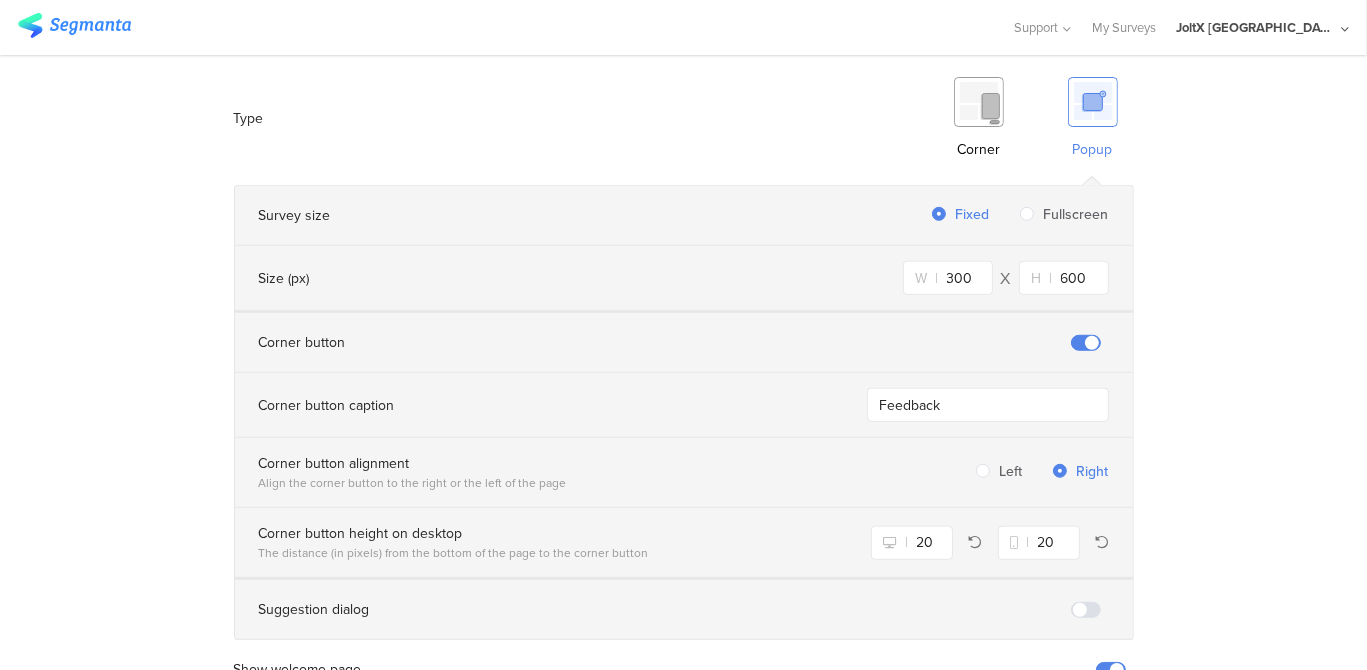 scroll, scrollTop: 1439, scrollLeft: 0, axis: vertical 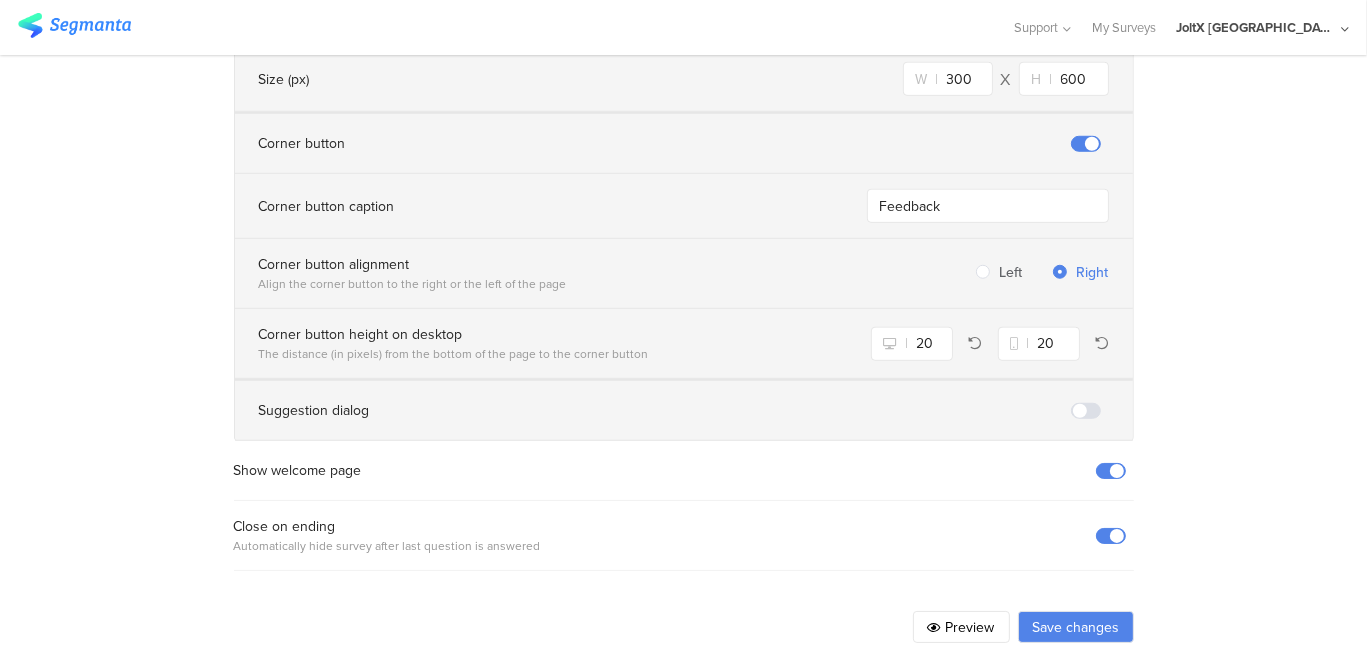 click on "Save changes" at bounding box center (1076, 627) 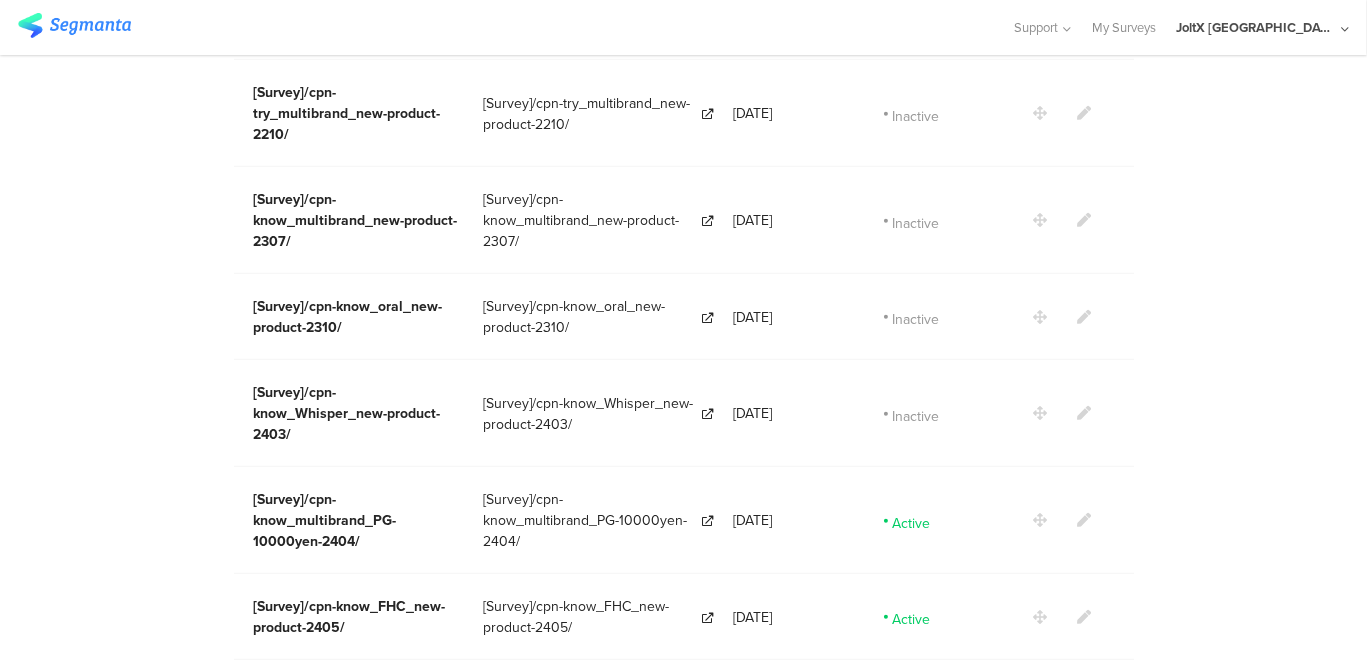 scroll, scrollTop: 1520, scrollLeft: 0, axis: vertical 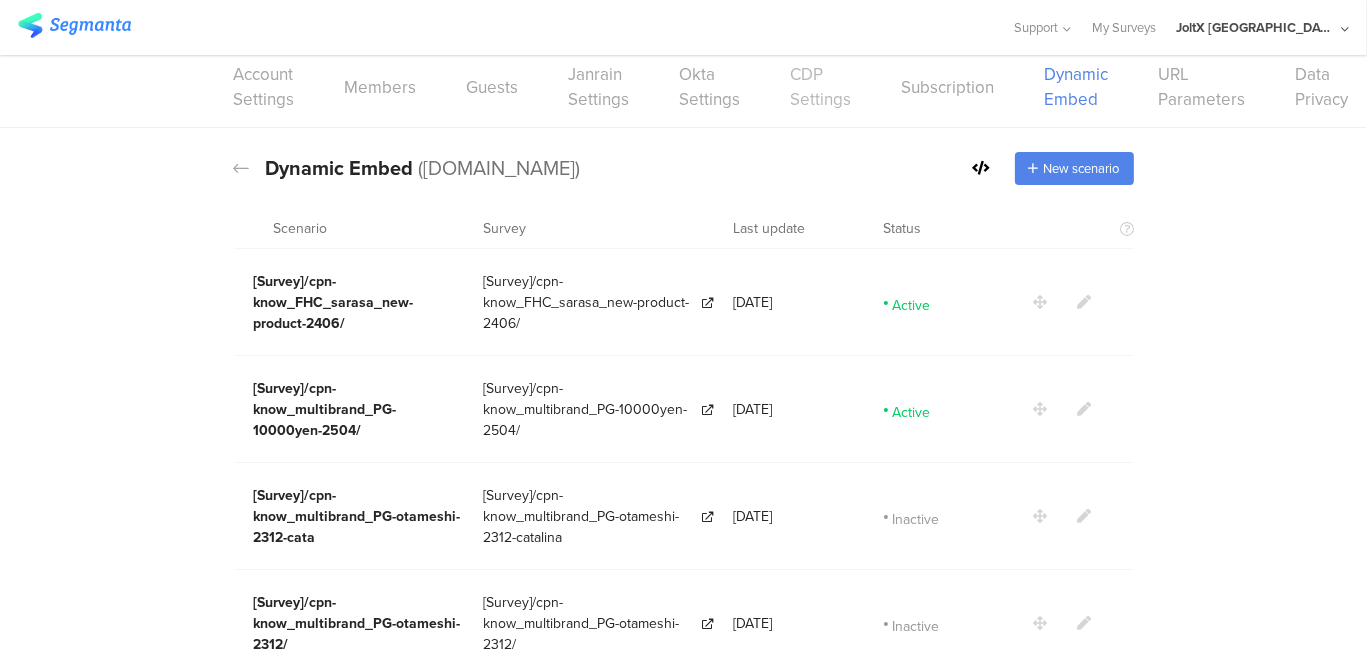 click on "CDP Settings" at bounding box center (821, 87) 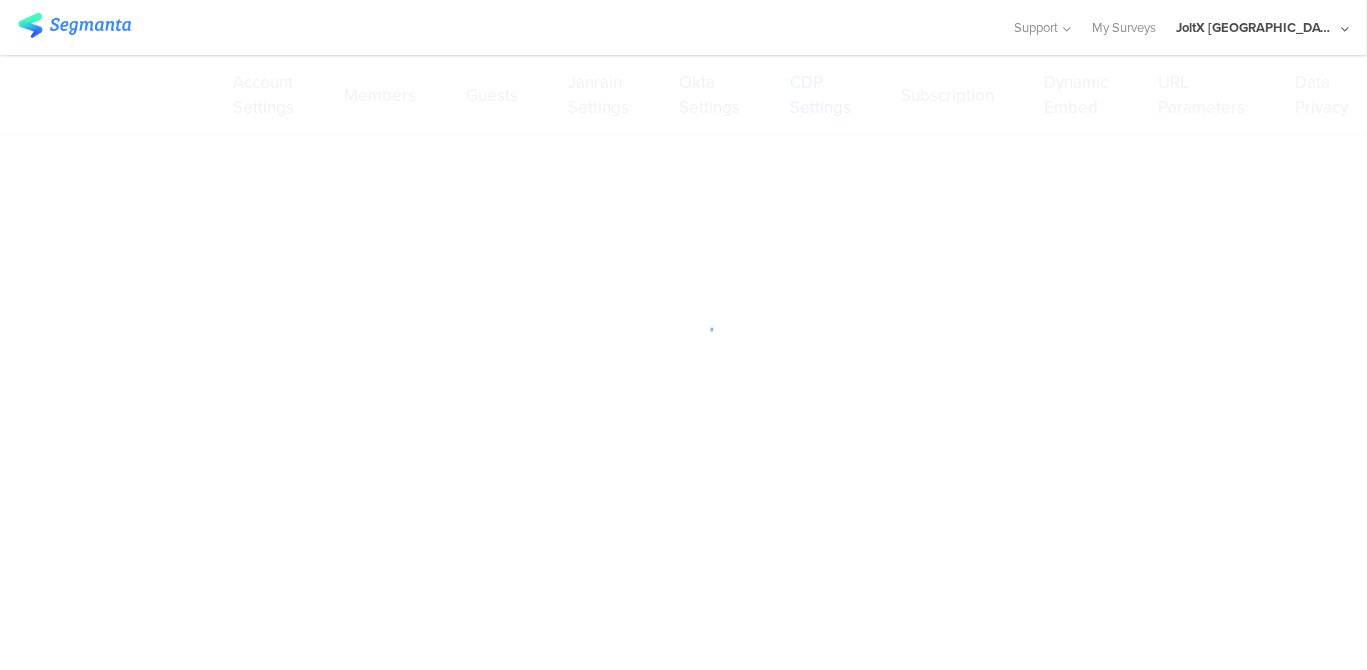 scroll, scrollTop: 0, scrollLeft: 0, axis: both 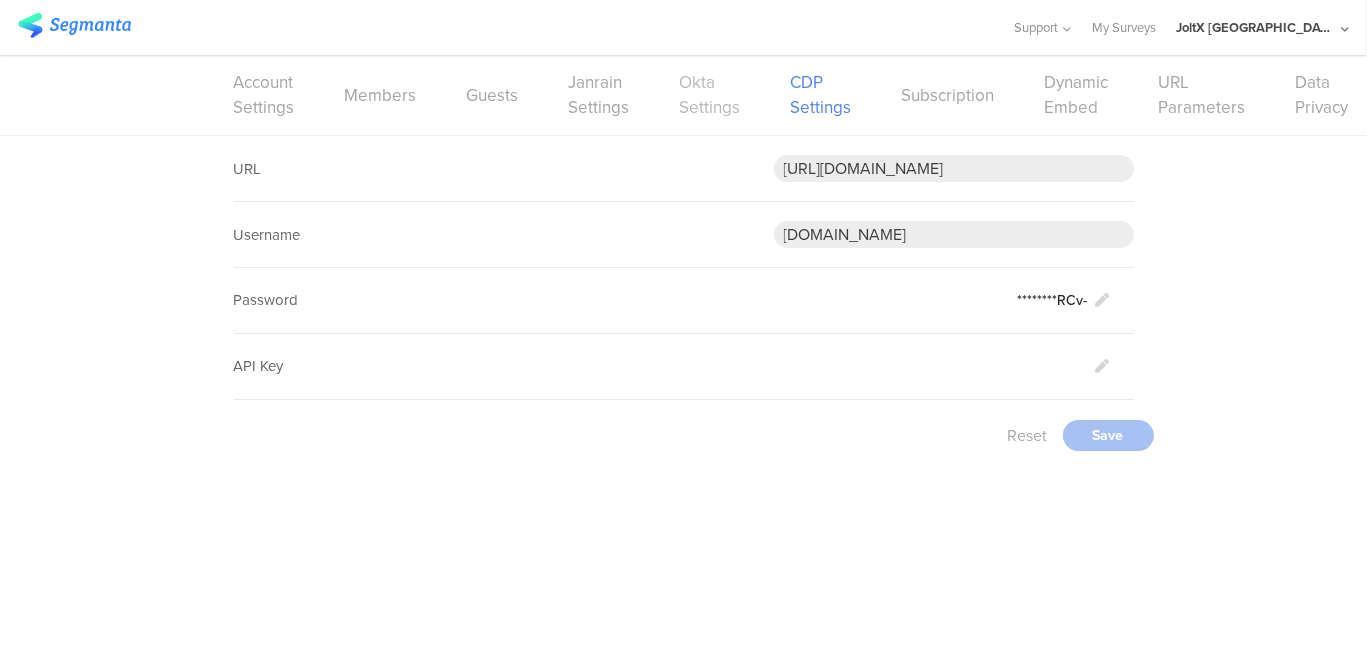 click on "Okta Settings" at bounding box center [710, 95] 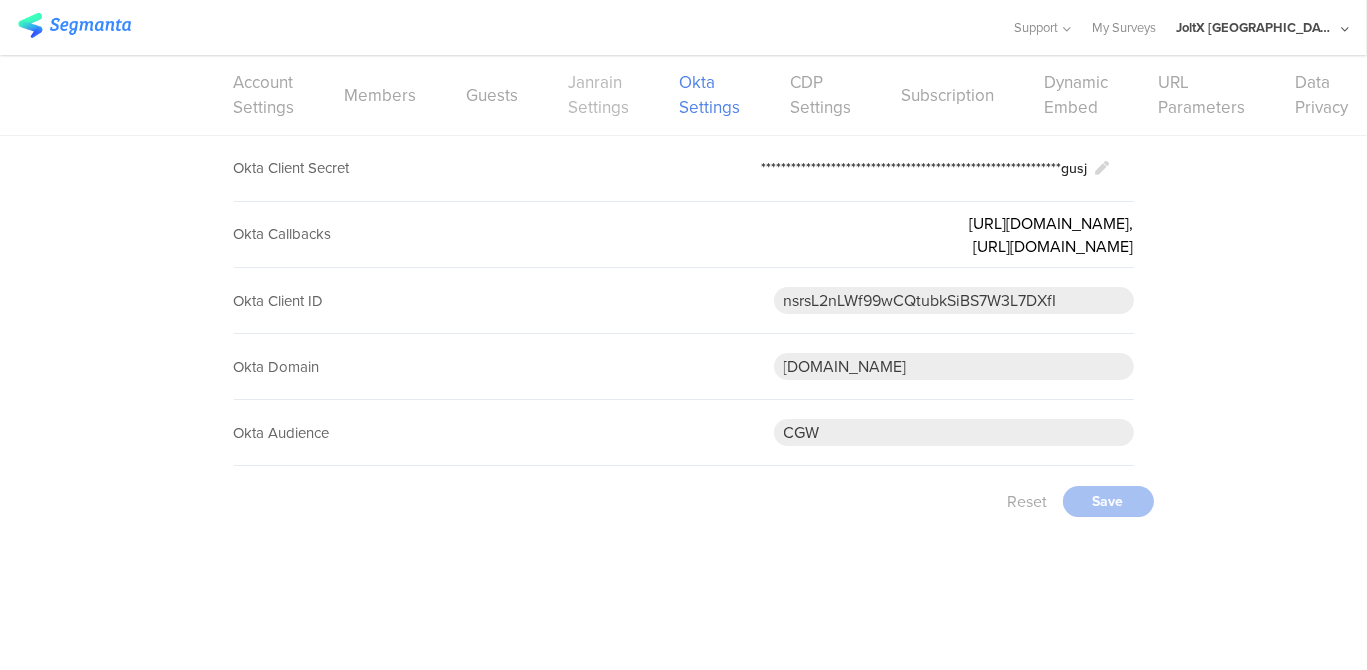 click on "Janrain Settings" at bounding box center [599, 95] 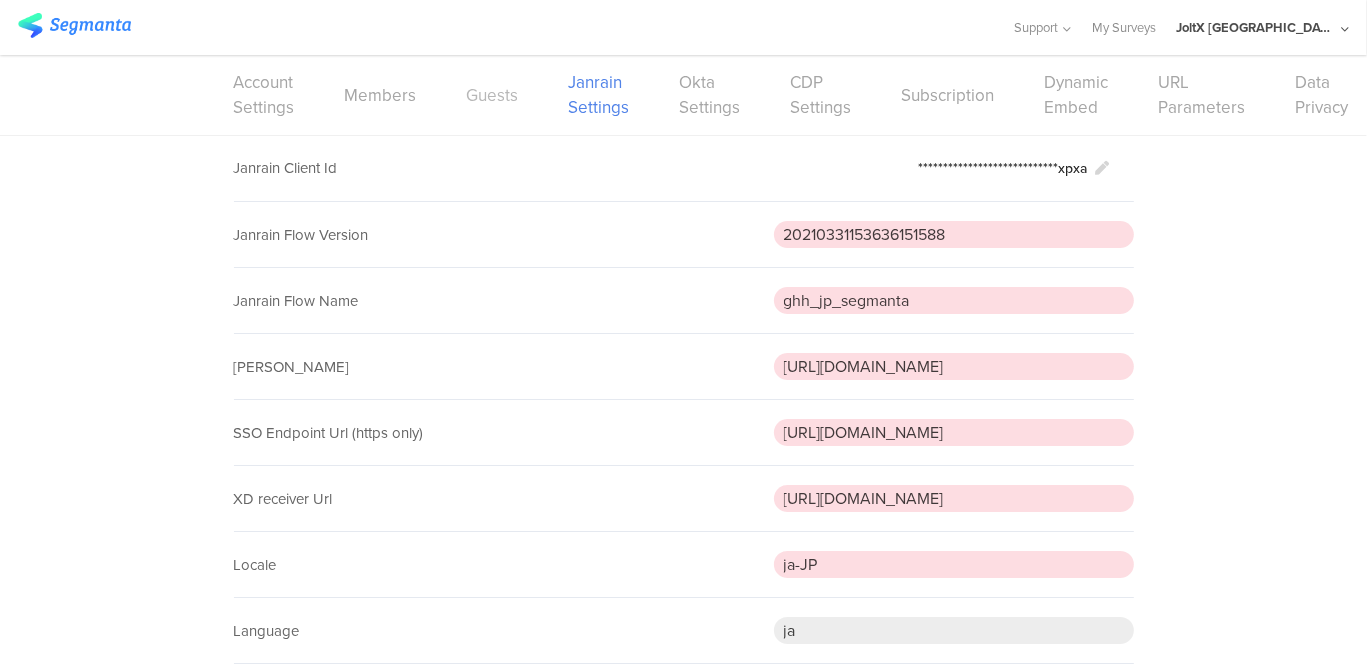 click on "Guests" at bounding box center (493, 95) 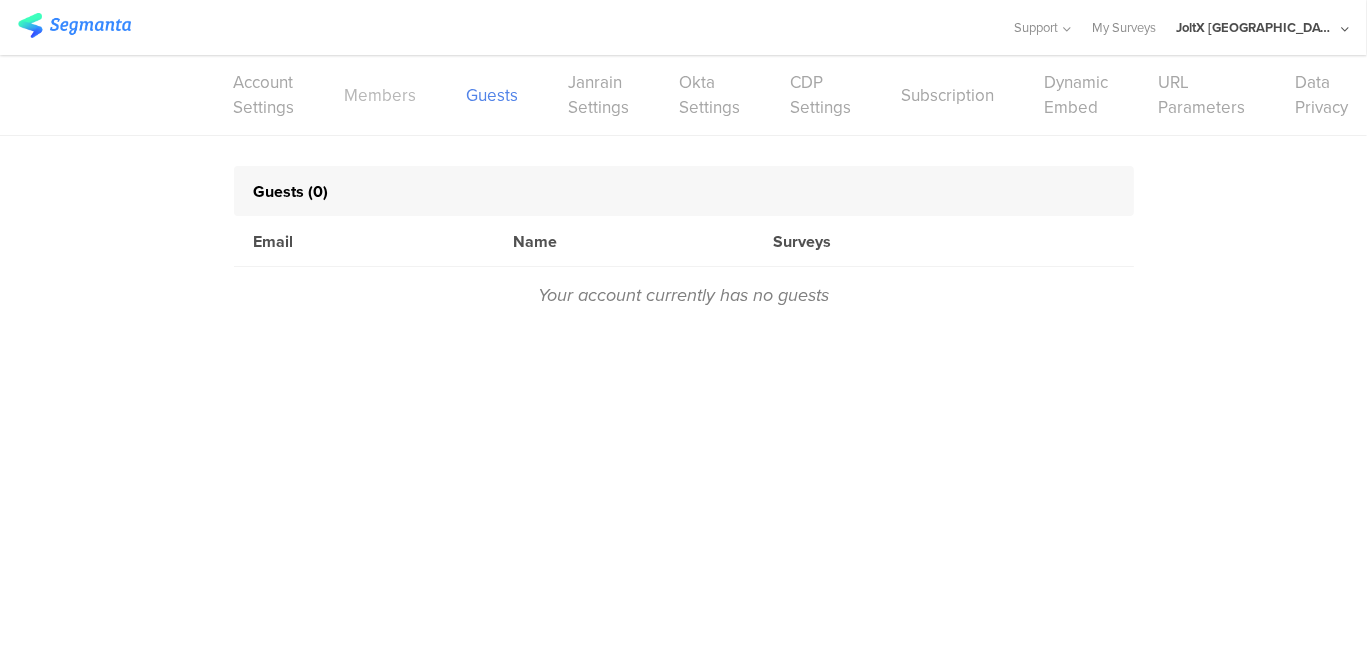 click on "Members" at bounding box center [381, 95] 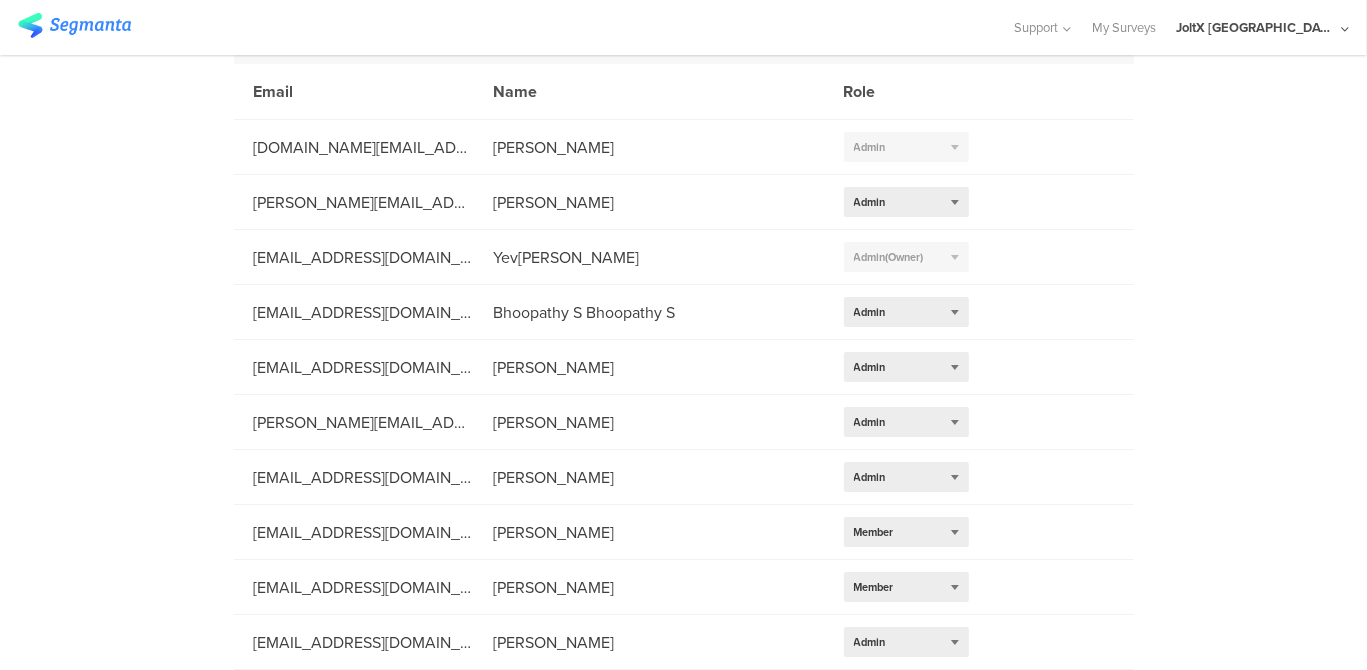 scroll, scrollTop: 0, scrollLeft: 0, axis: both 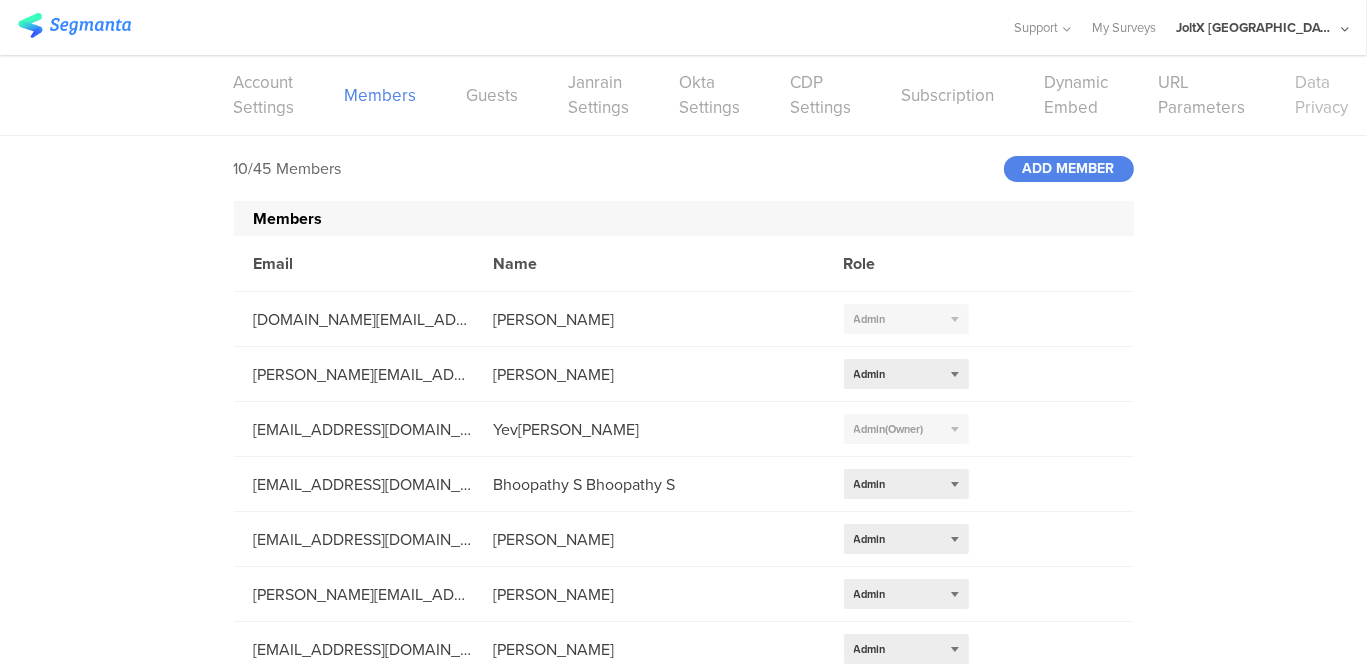 click on "Data Privacy" at bounding box center (1322, 95) 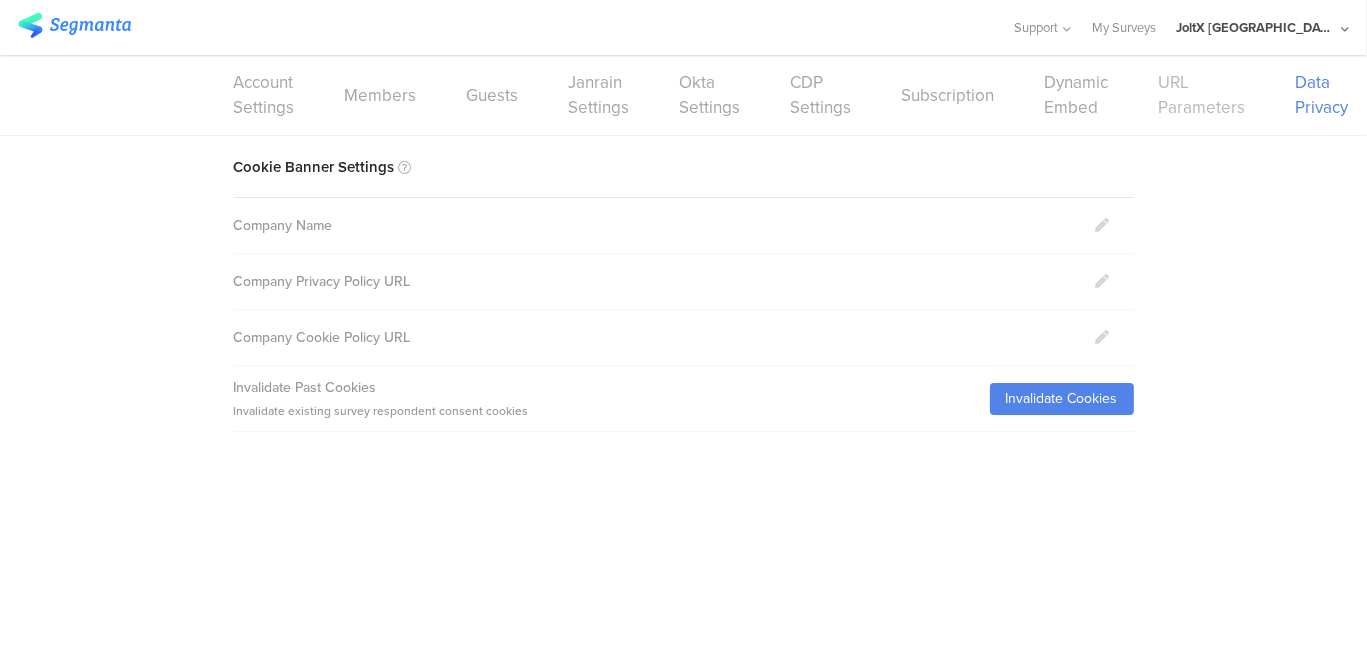 click on "URL Parameters" at bounding box center [1202, 95] 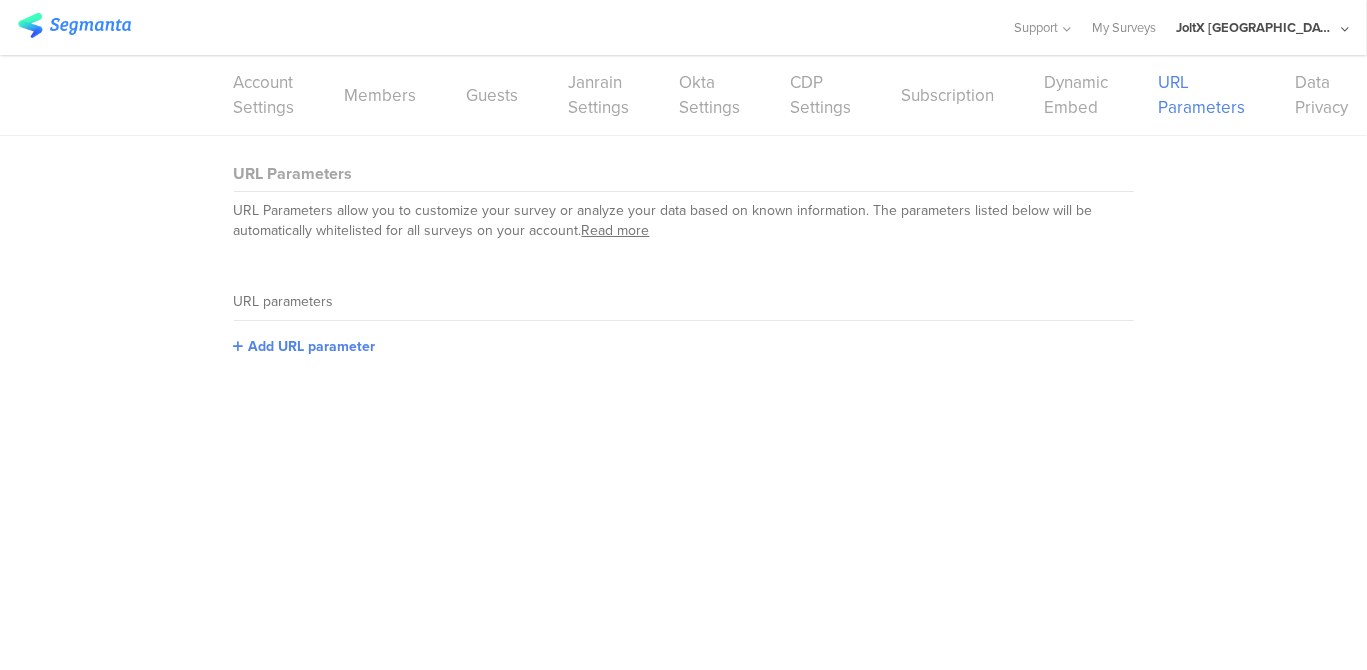 click at bounding box center (74, 25) 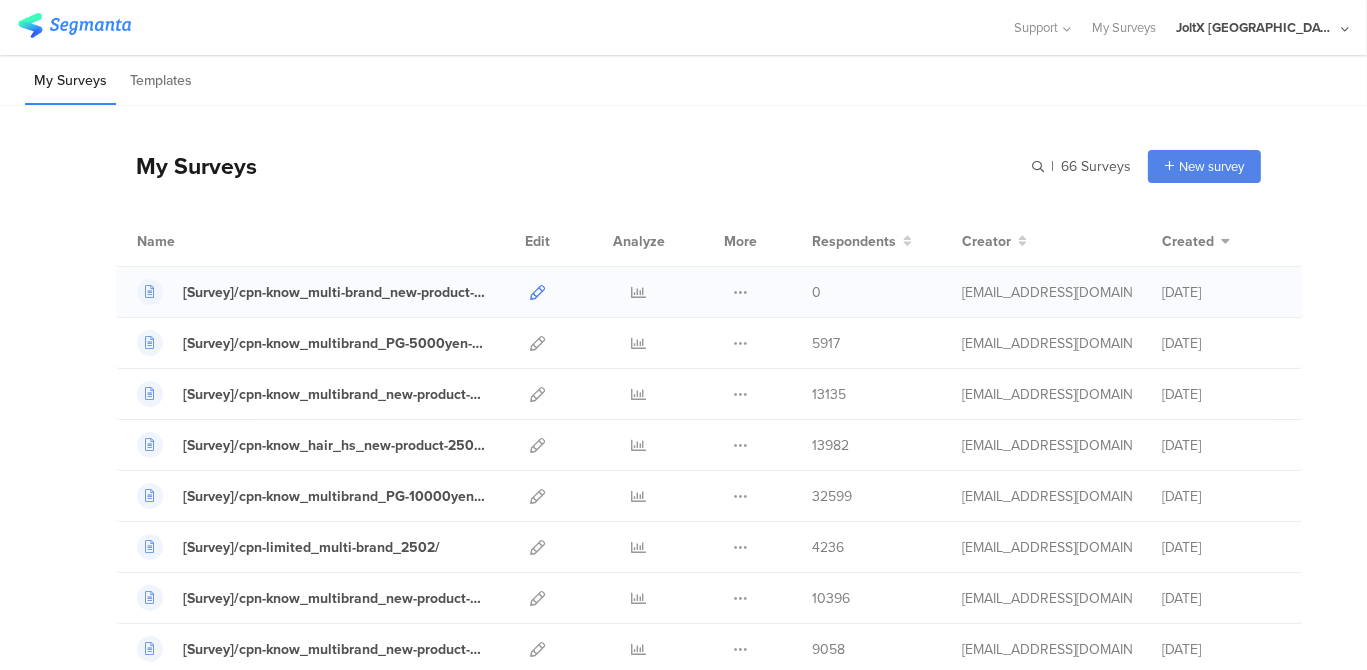 click at bounding box center [537, 292] 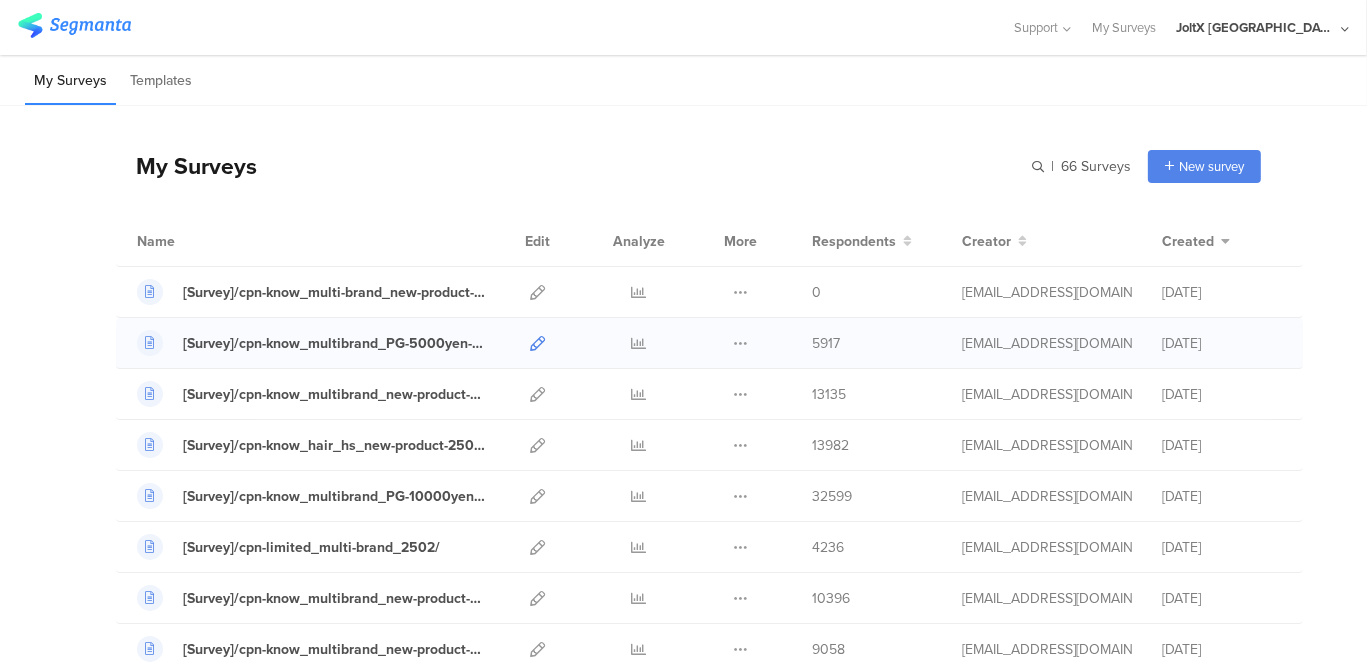 click at bounding box center [537, 343] 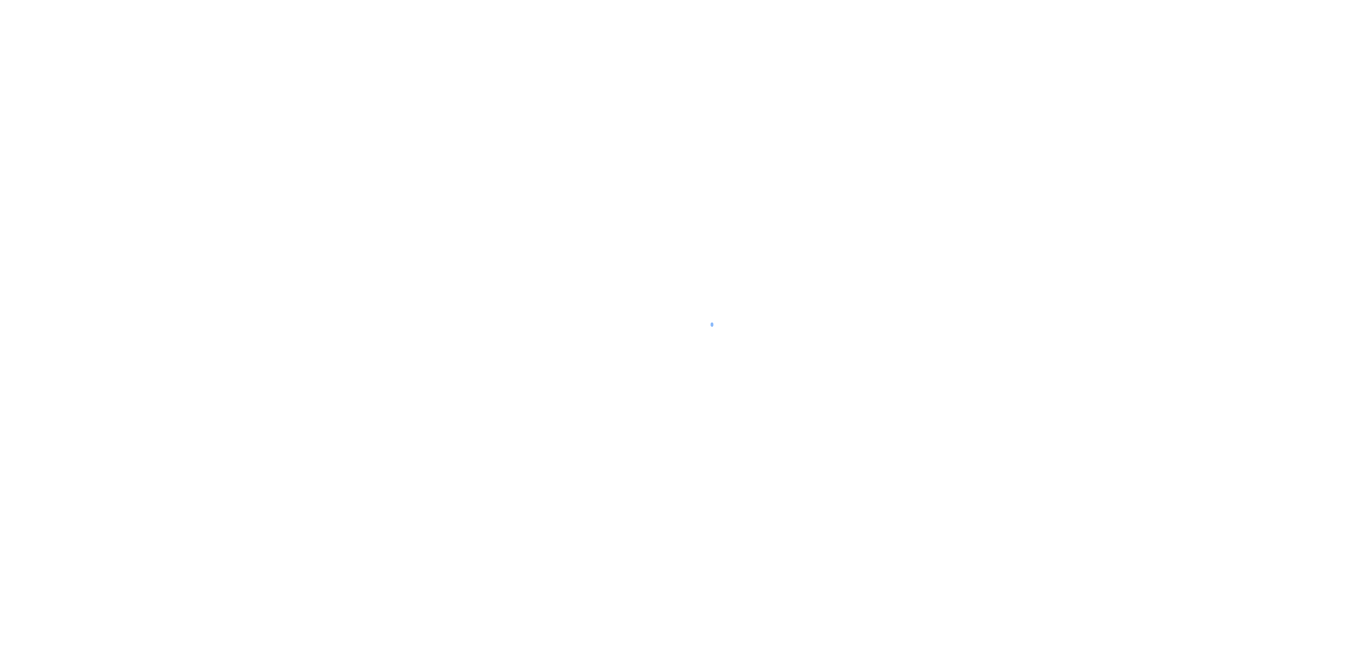 scroll, scrollTop: 0, scrollLeft: 0, axis: both 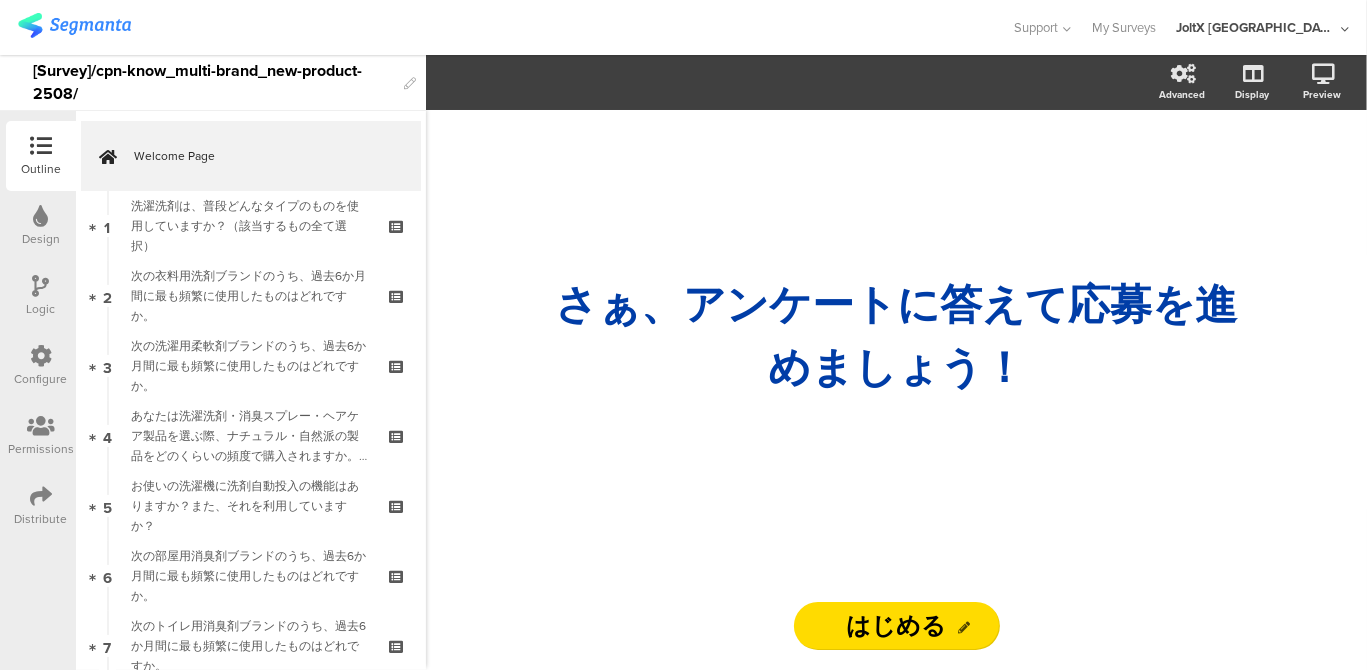 click at bounding box center (41, 356) 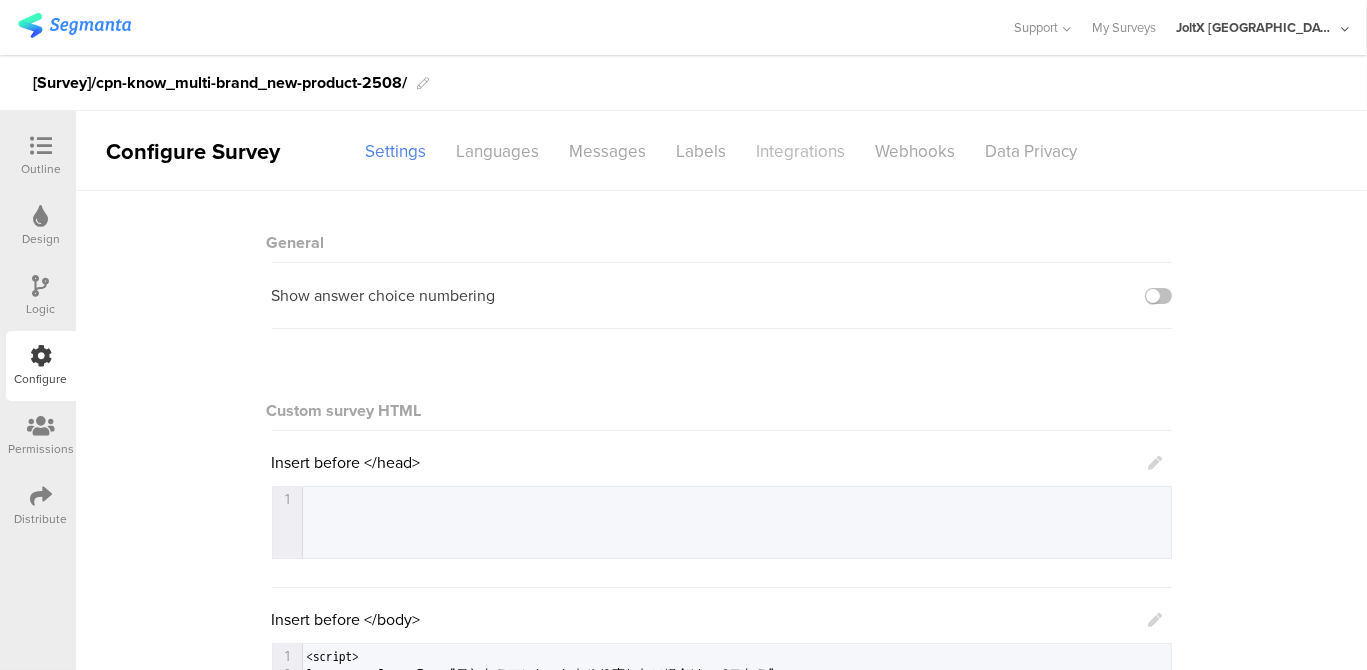 click on "Integrations" at bounding box center (801, 151) 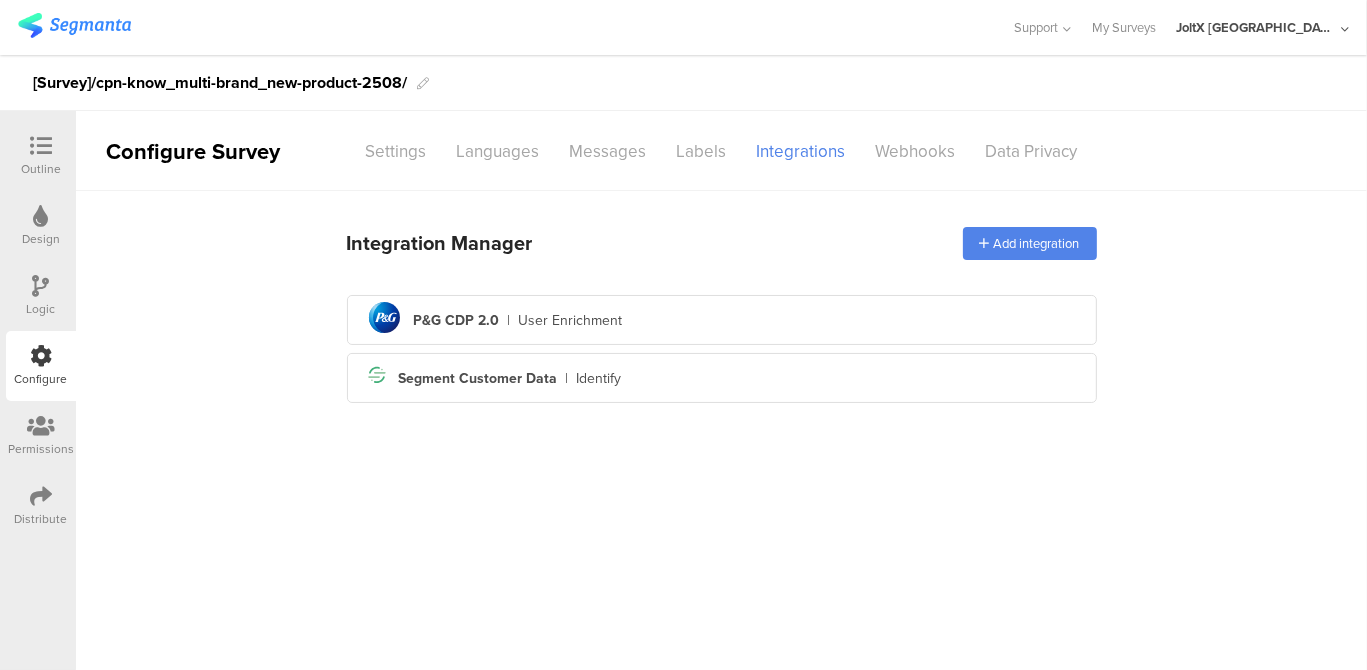 click at bounding box center (41, 496) 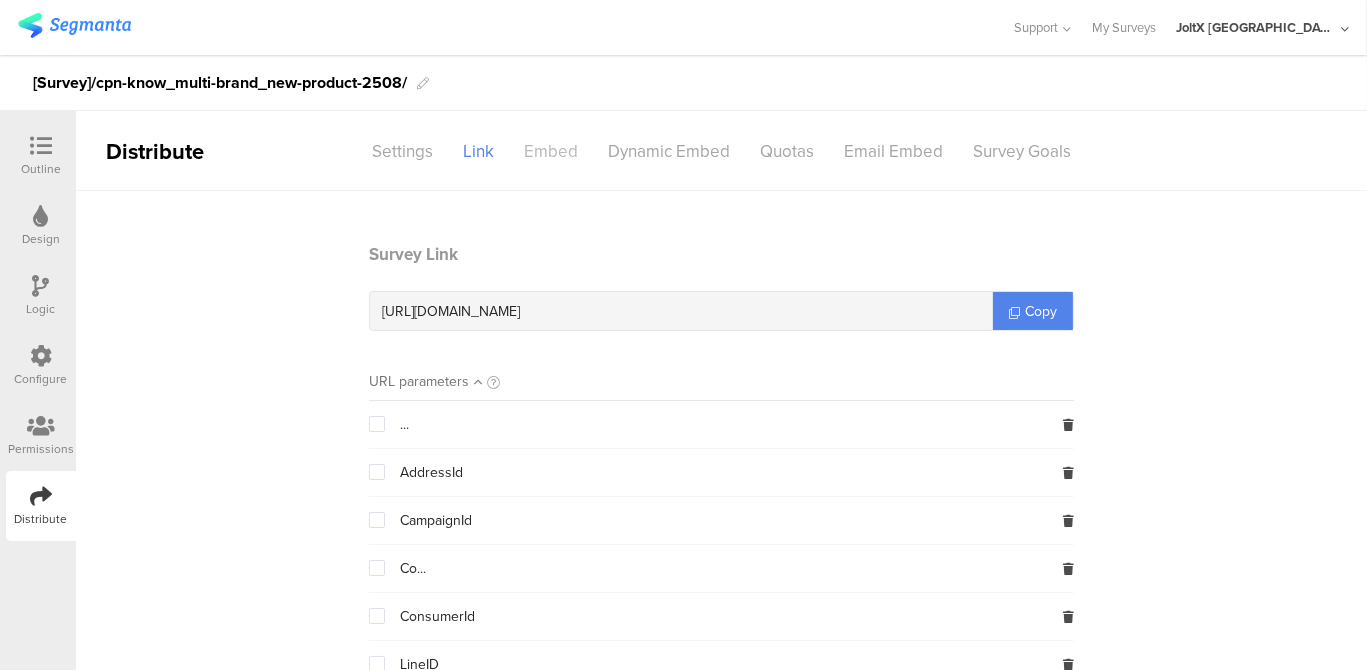 click on "Embed" at bounding box center [551, 151] 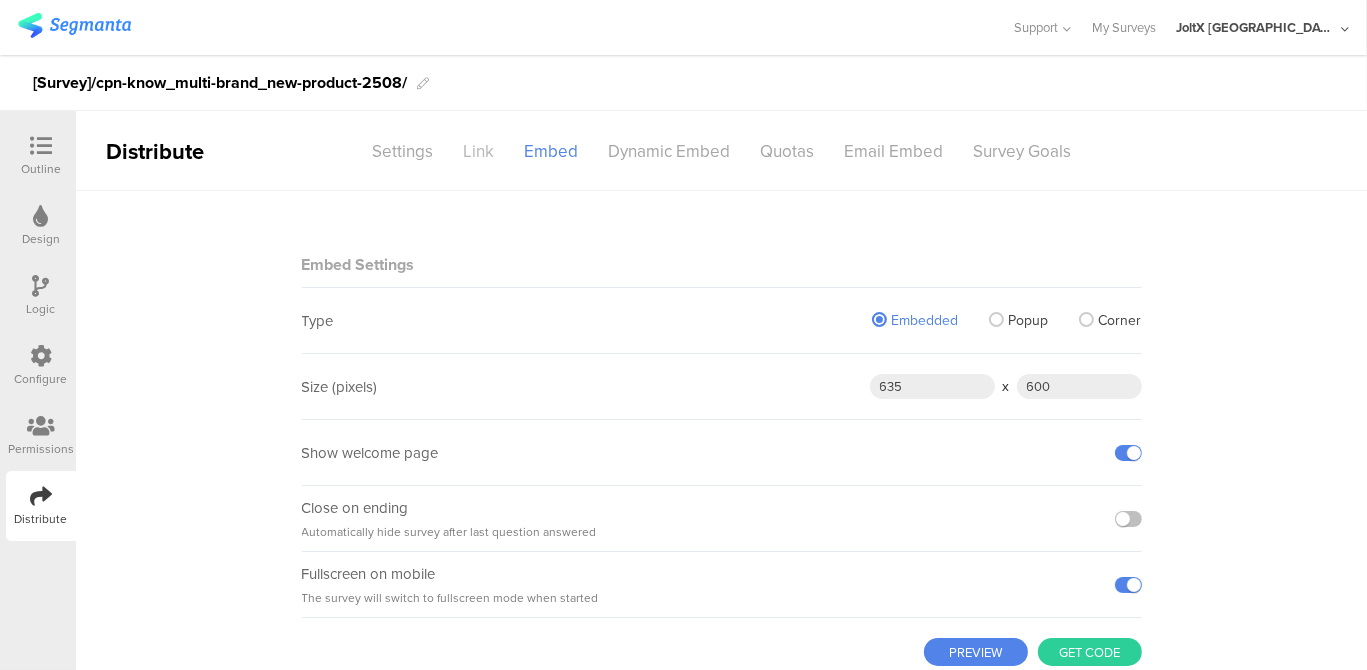 click on "Link" at bounding box center [478, 151] 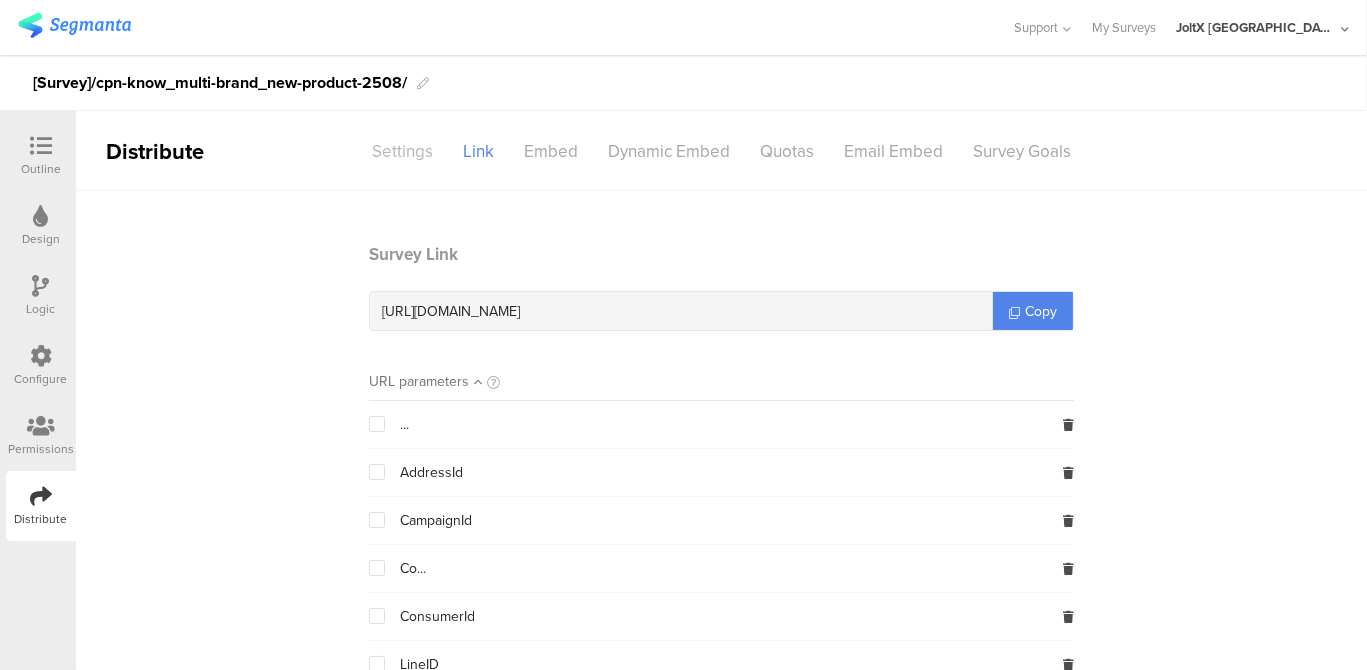 click on "Settings" at bounding box center (402, 151) 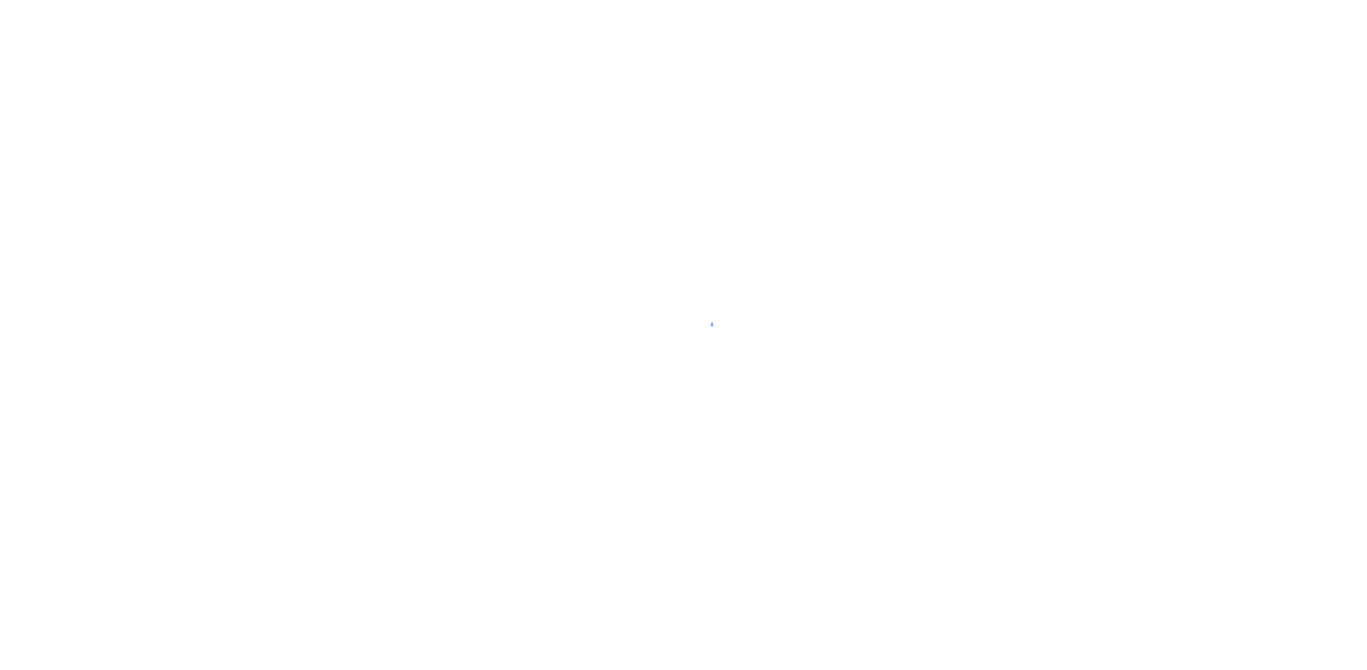 scroll, scrollTop: 0, scrollLeft: 0, axis: both 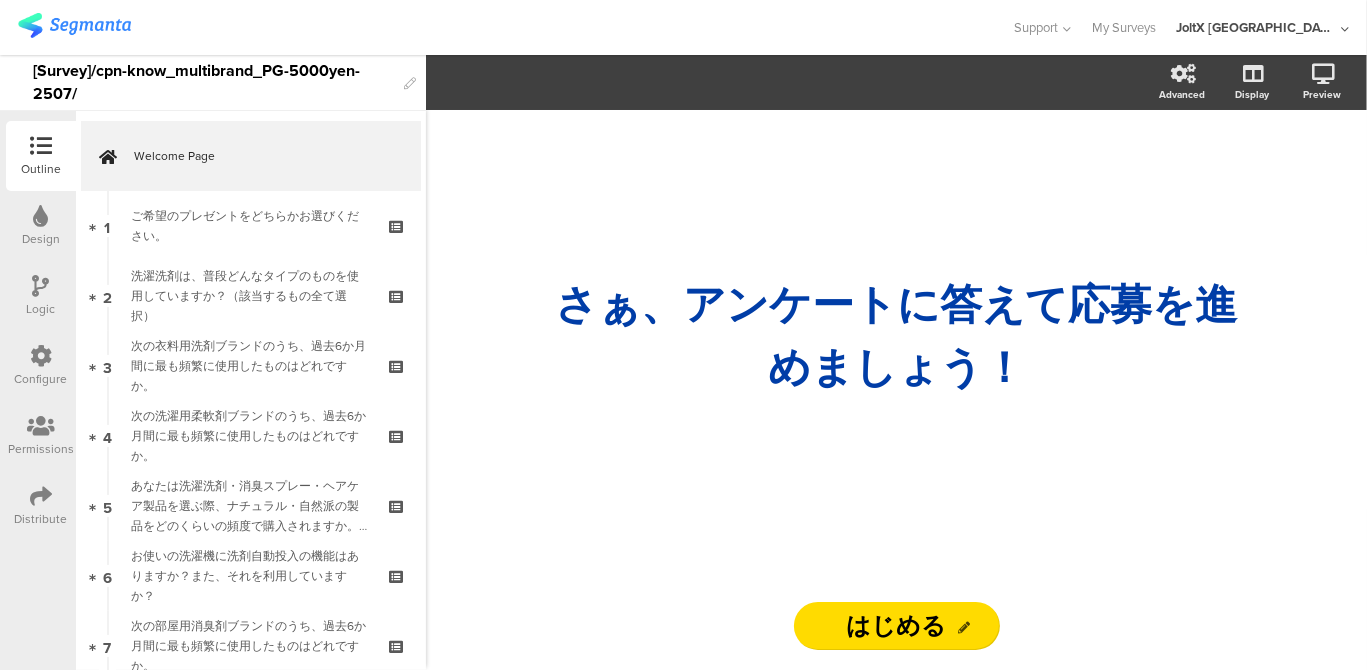 click at bounding box center [41, 496] 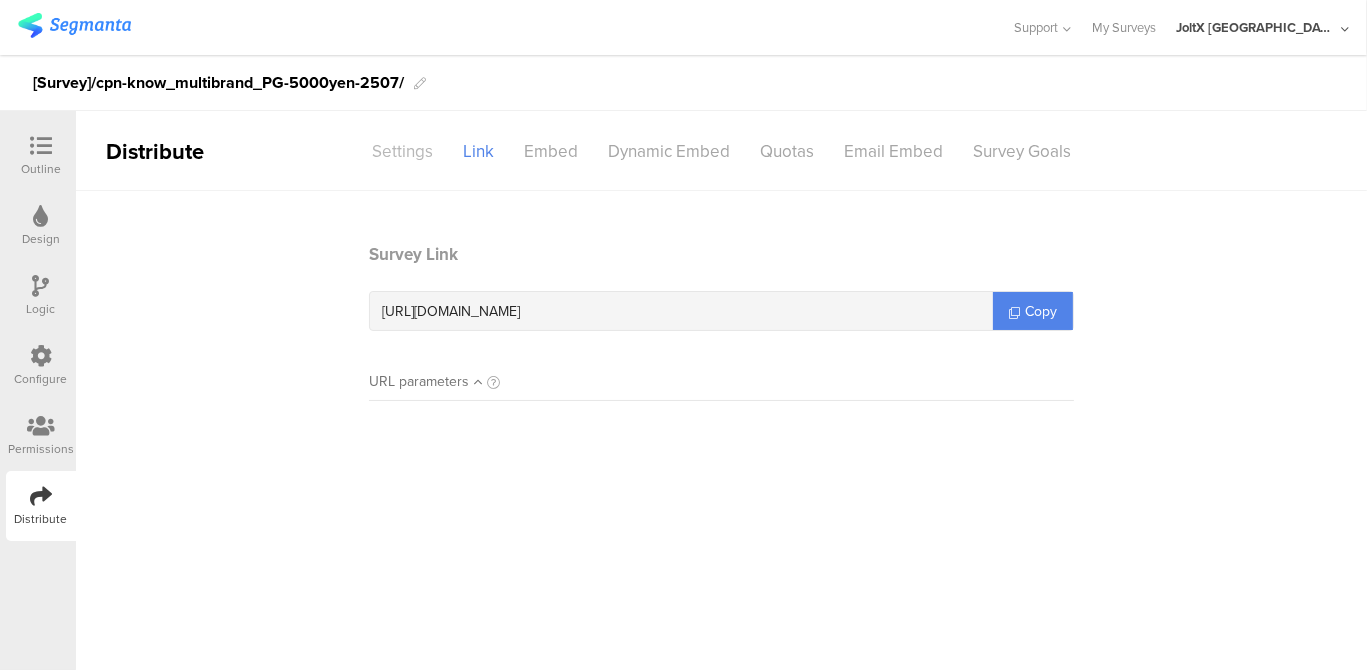 click on "Settings" at bounding box center (402, 151) 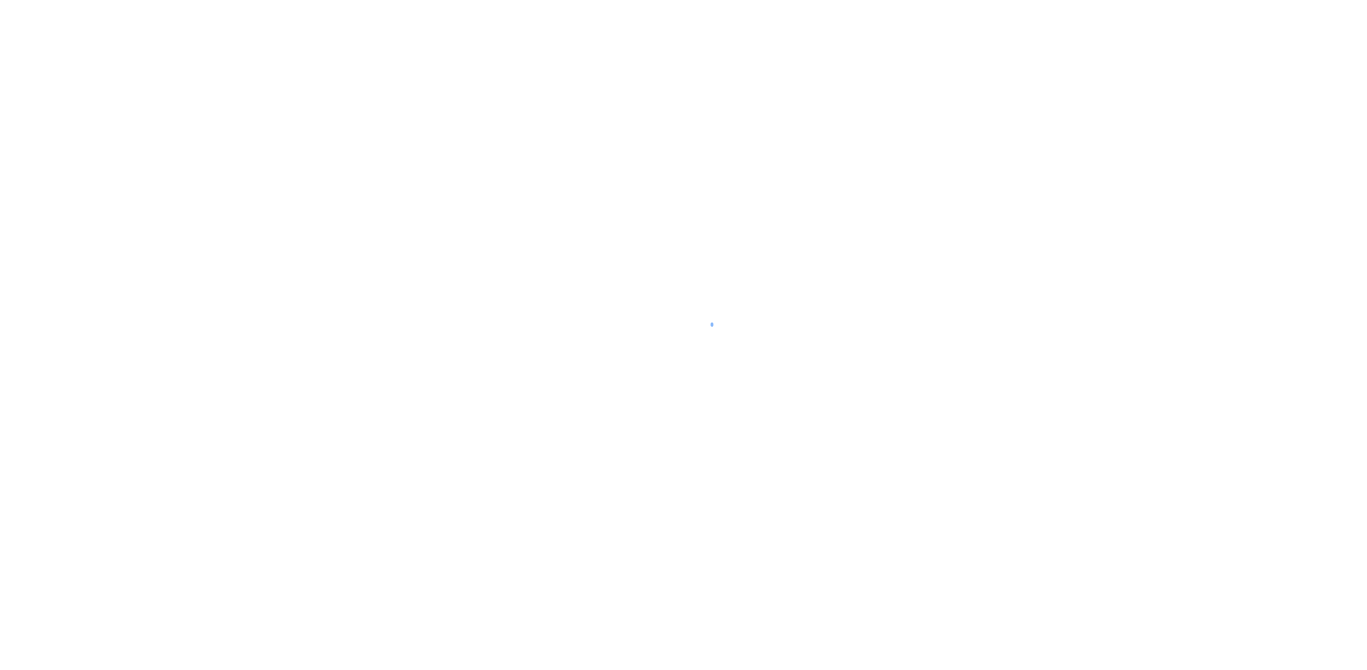 scroll, scrollTop: 0, scrollLeft: 0, axis: both 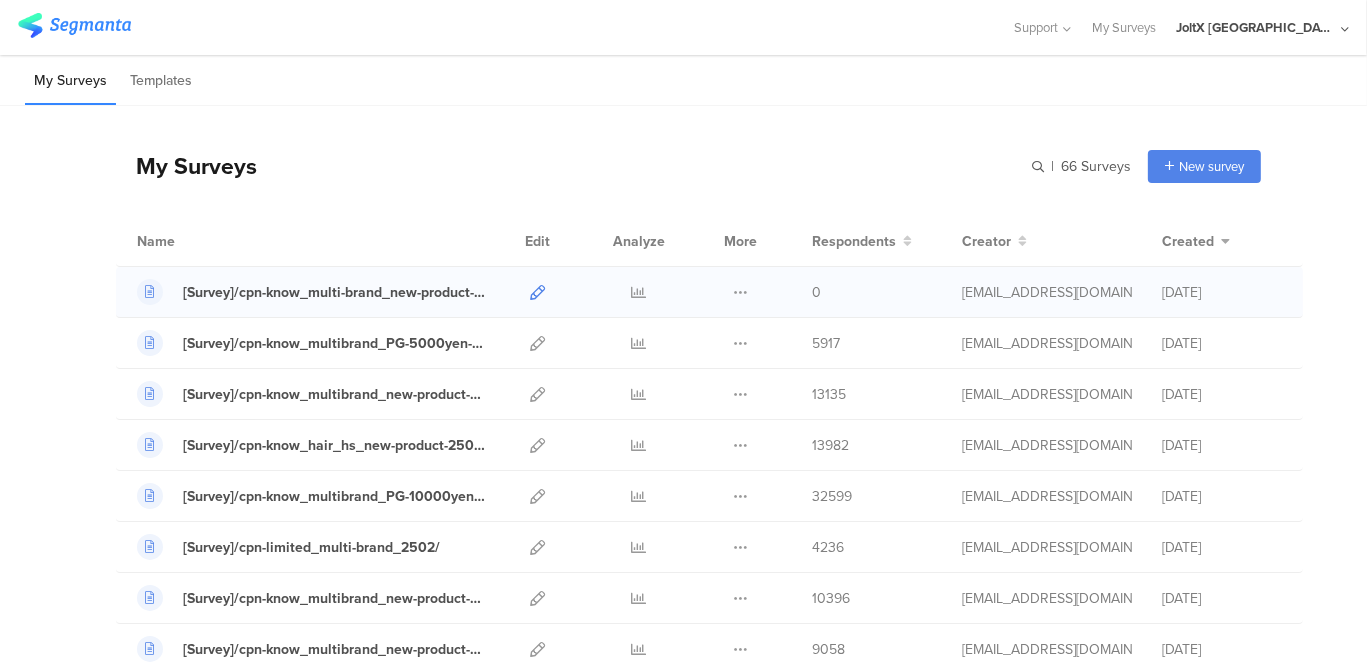 click at bounding box center [537, 292] 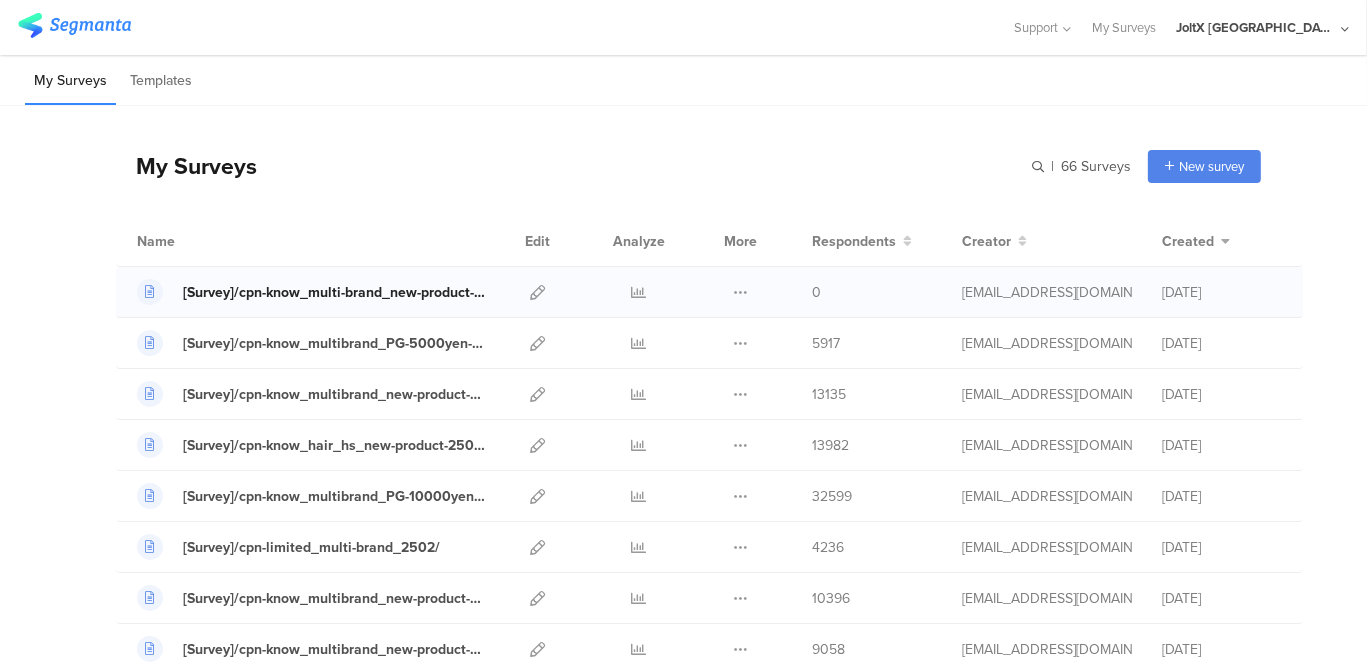 click on "[Survey]/cpn-know_multi-brand_new-product-2508/" at bounding box center [334, 292] 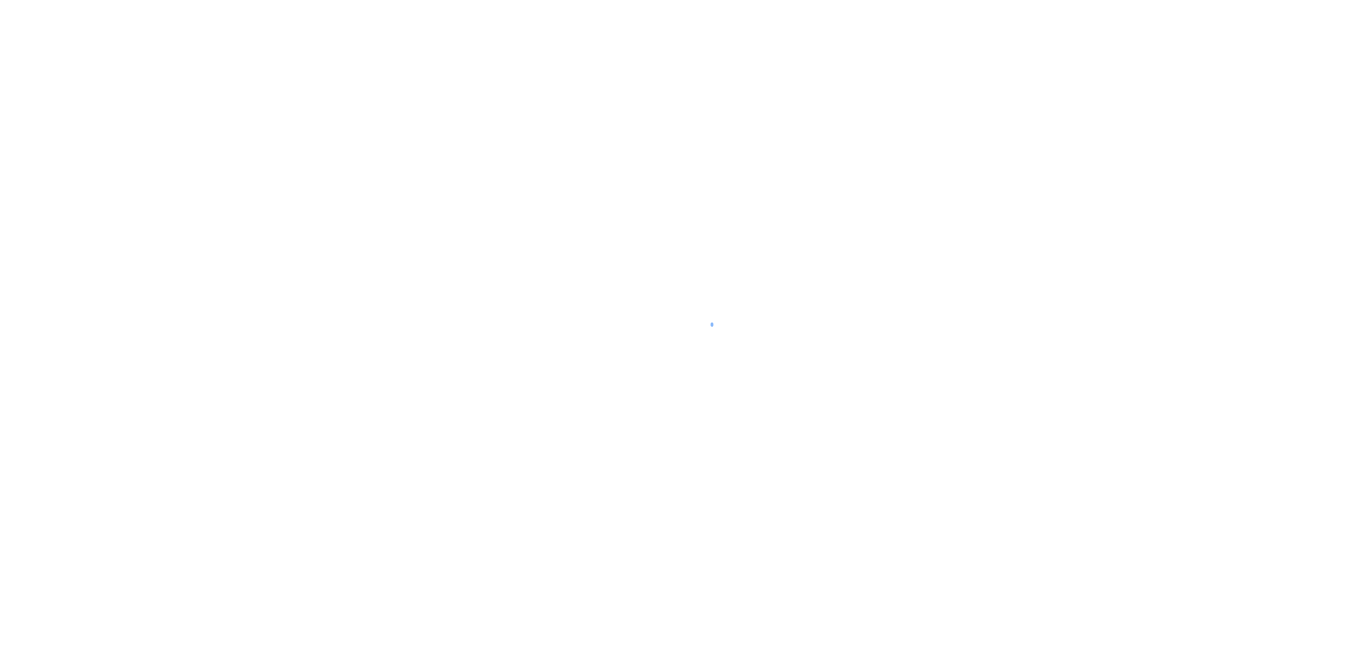 scroll, scrollTop: 0, scrollLeft: 0, axis: both 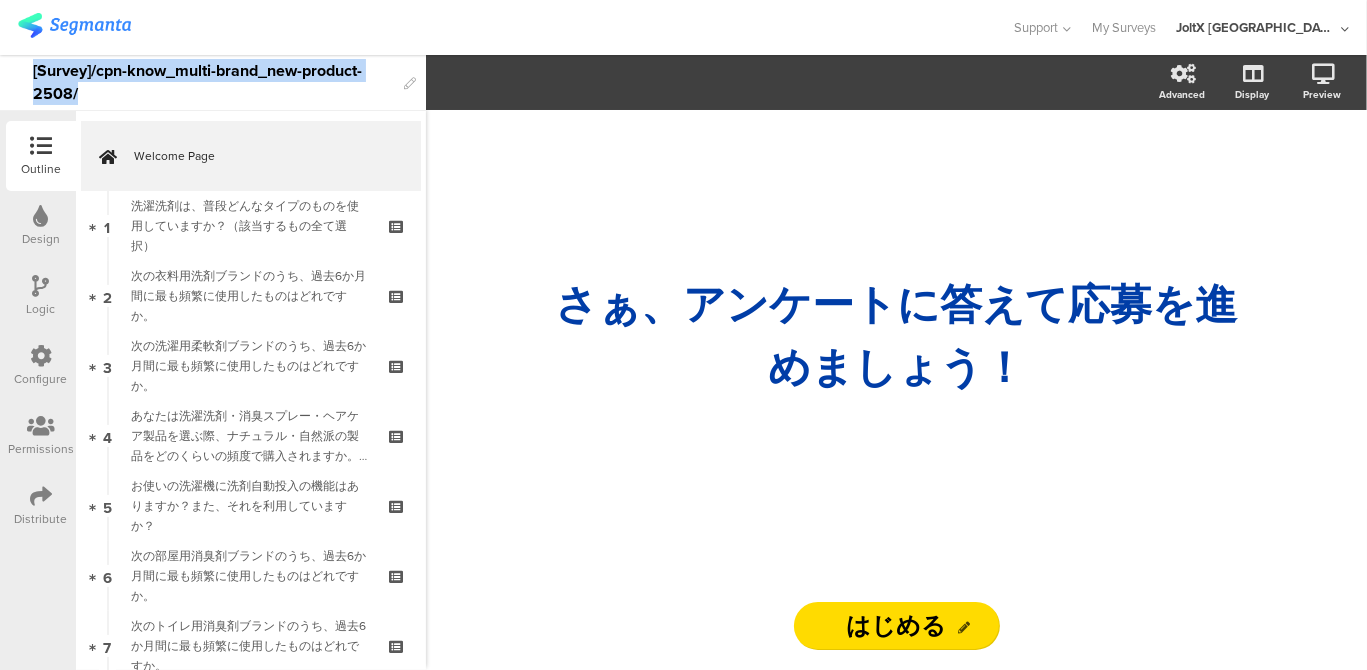 drag, startPoint x: 80, startPoint y: 98, endPoint x: 24, endPoint y: 69, distance: 63.06346 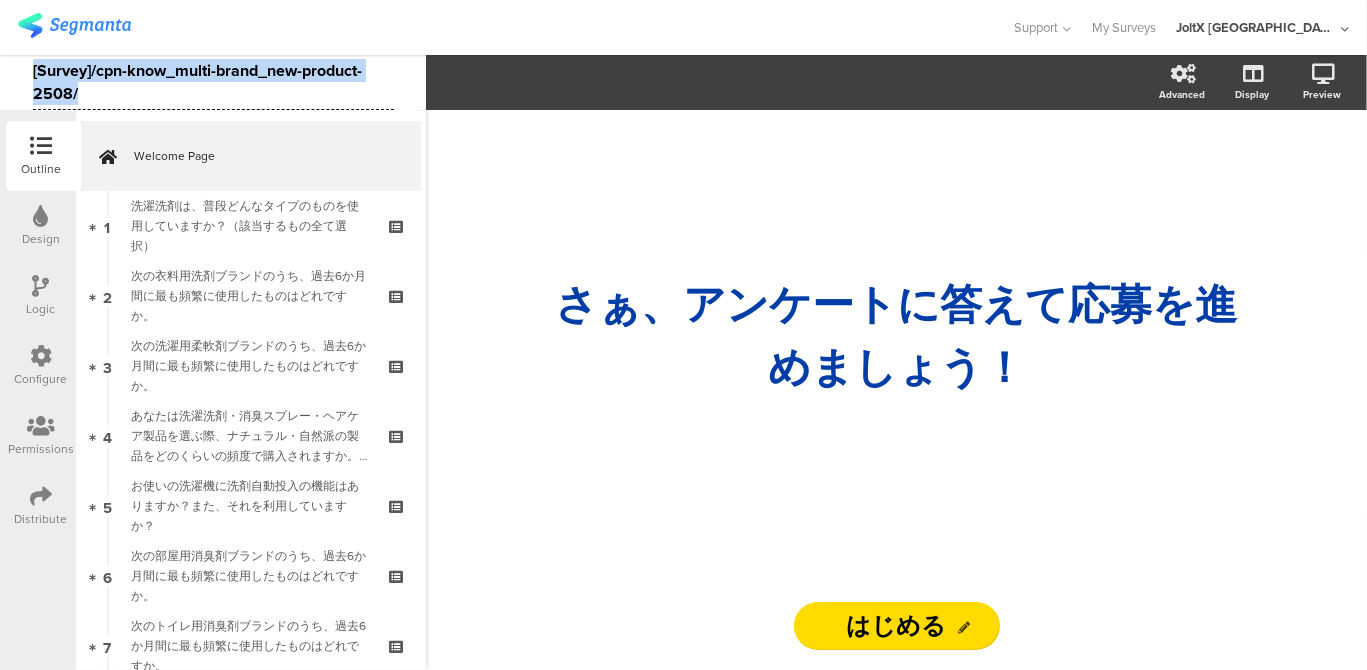 copy on "[Survey]/cpn-know_multi-brand_new-product-2508/" 